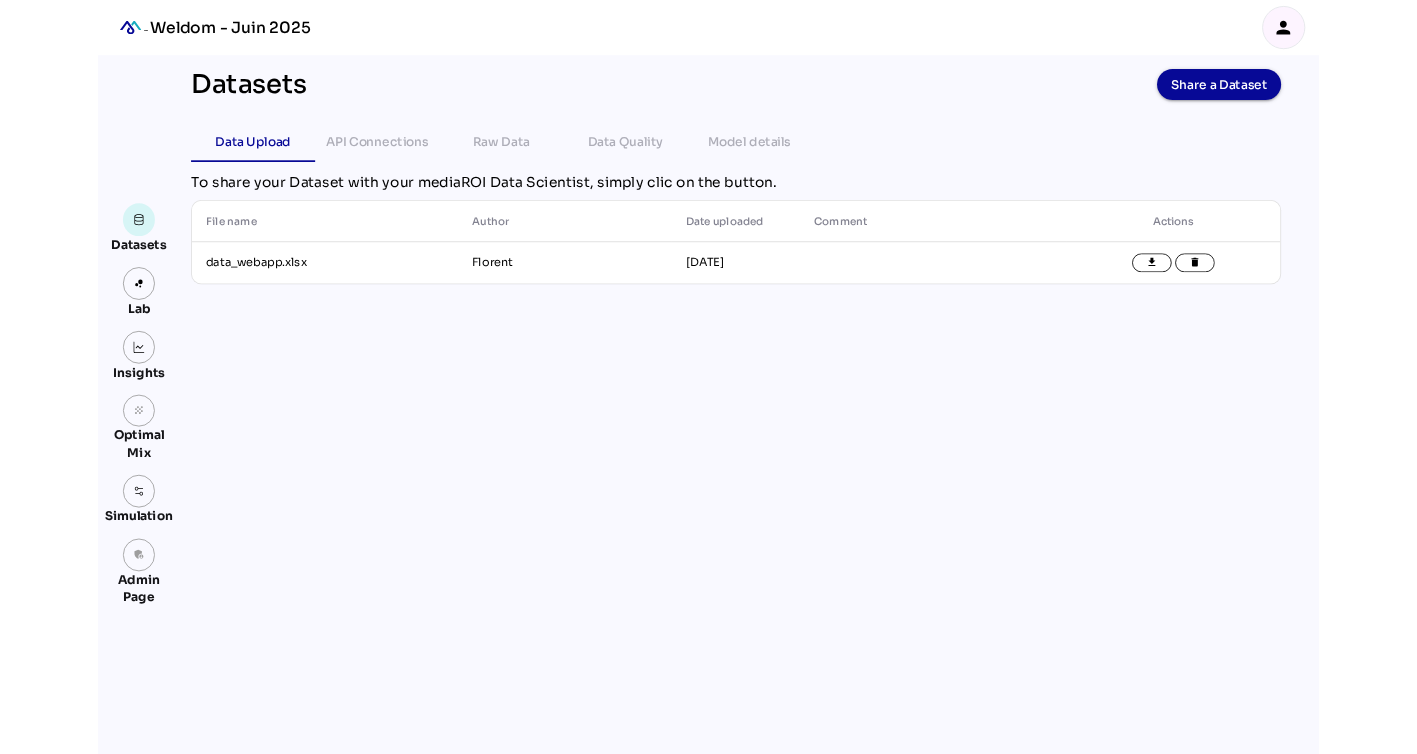 scroll, scrollTop: 0, scrollLeft: 0, axis: both 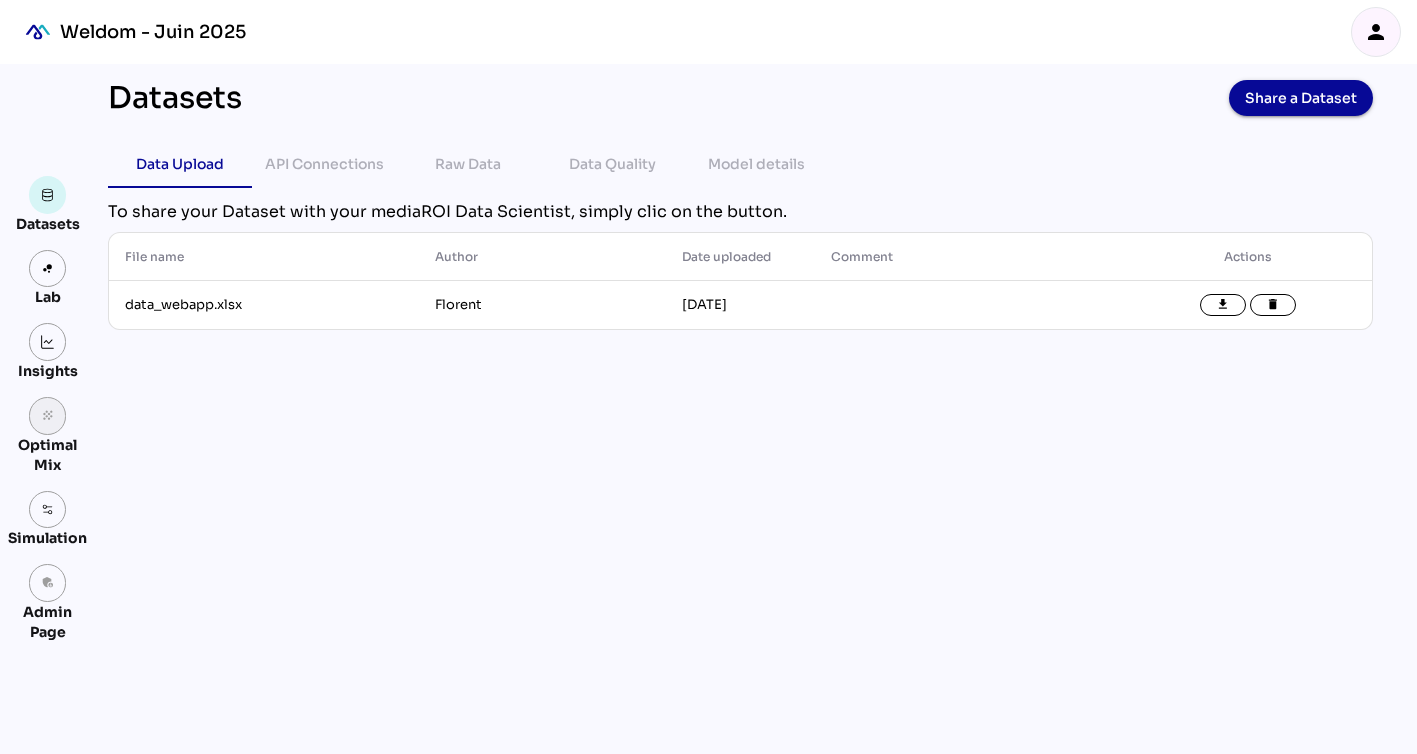 click on "grain" at bounding box center [48, 416] 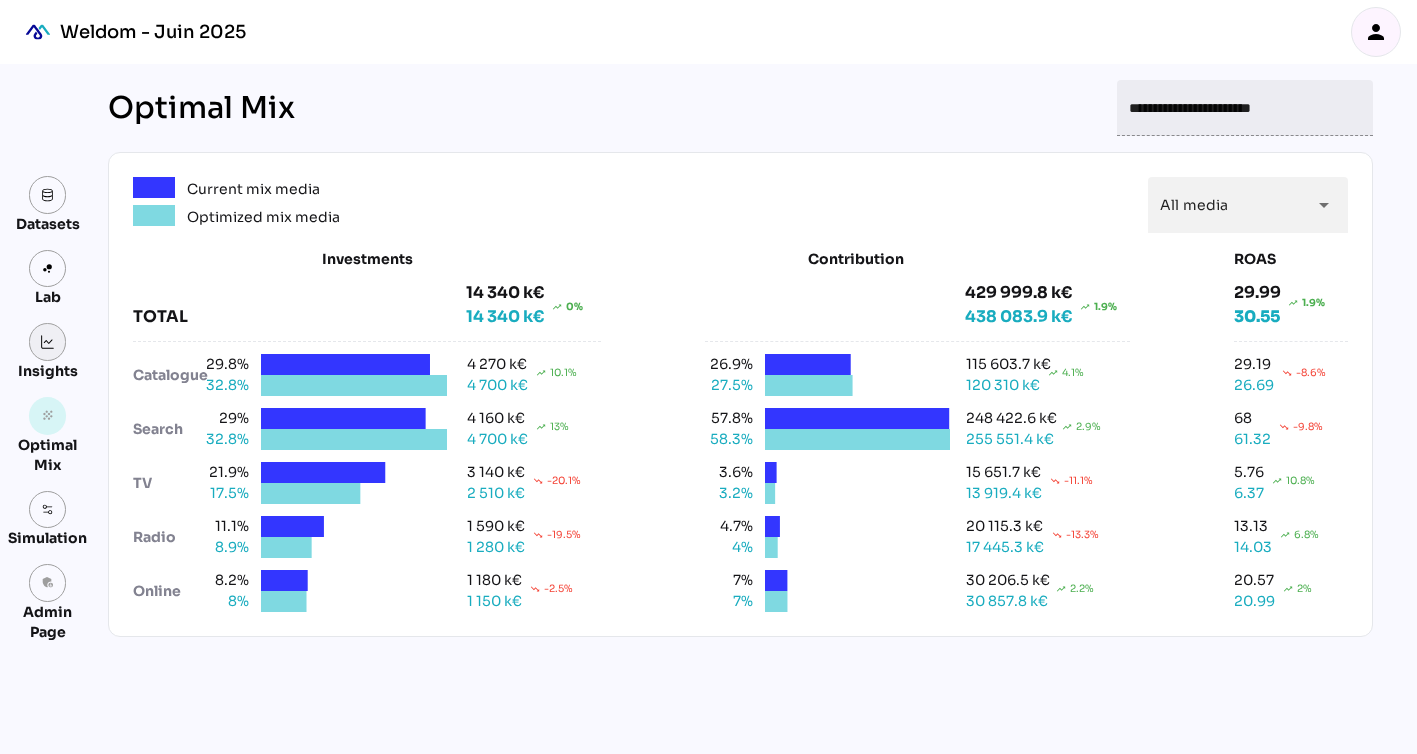 click at bounding box center (48, 342) 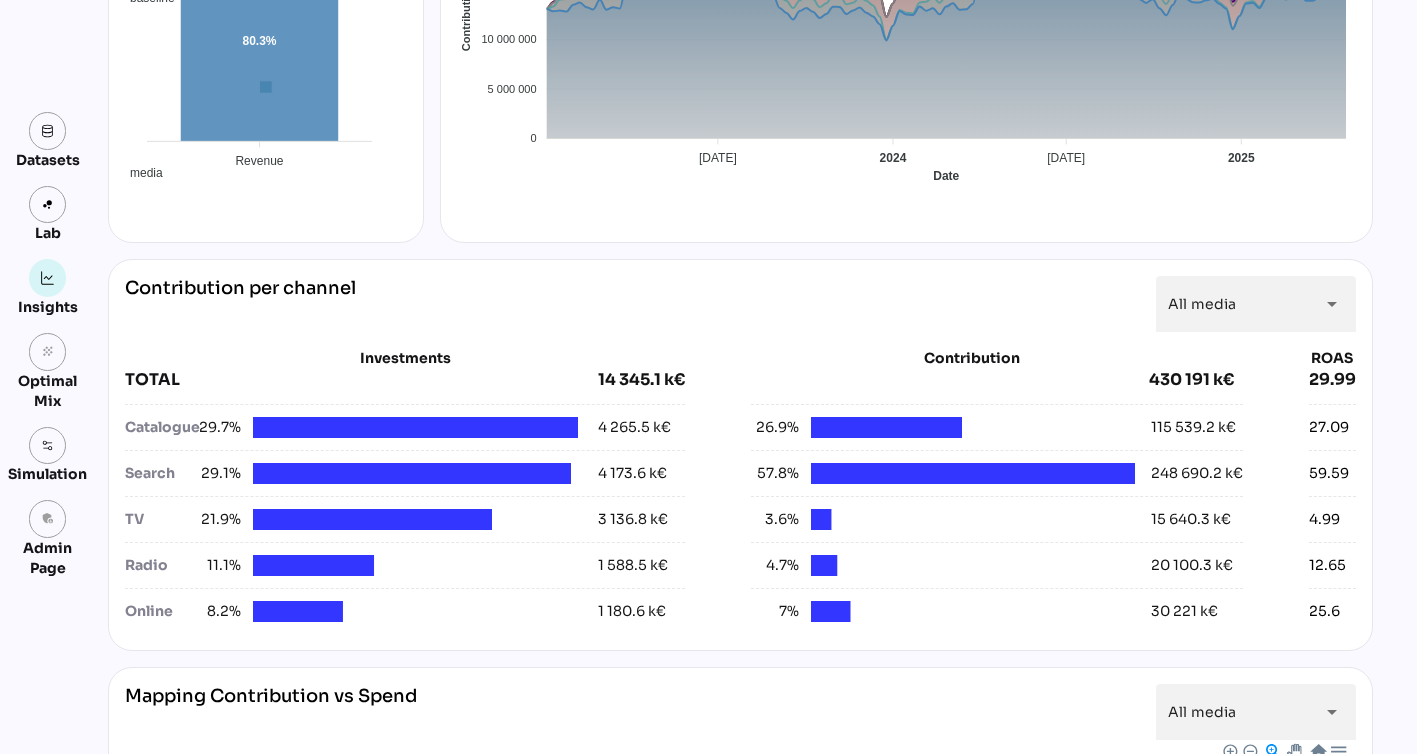 scroll, scrollTop: 513, scrollLeft: 0, axis: vertical 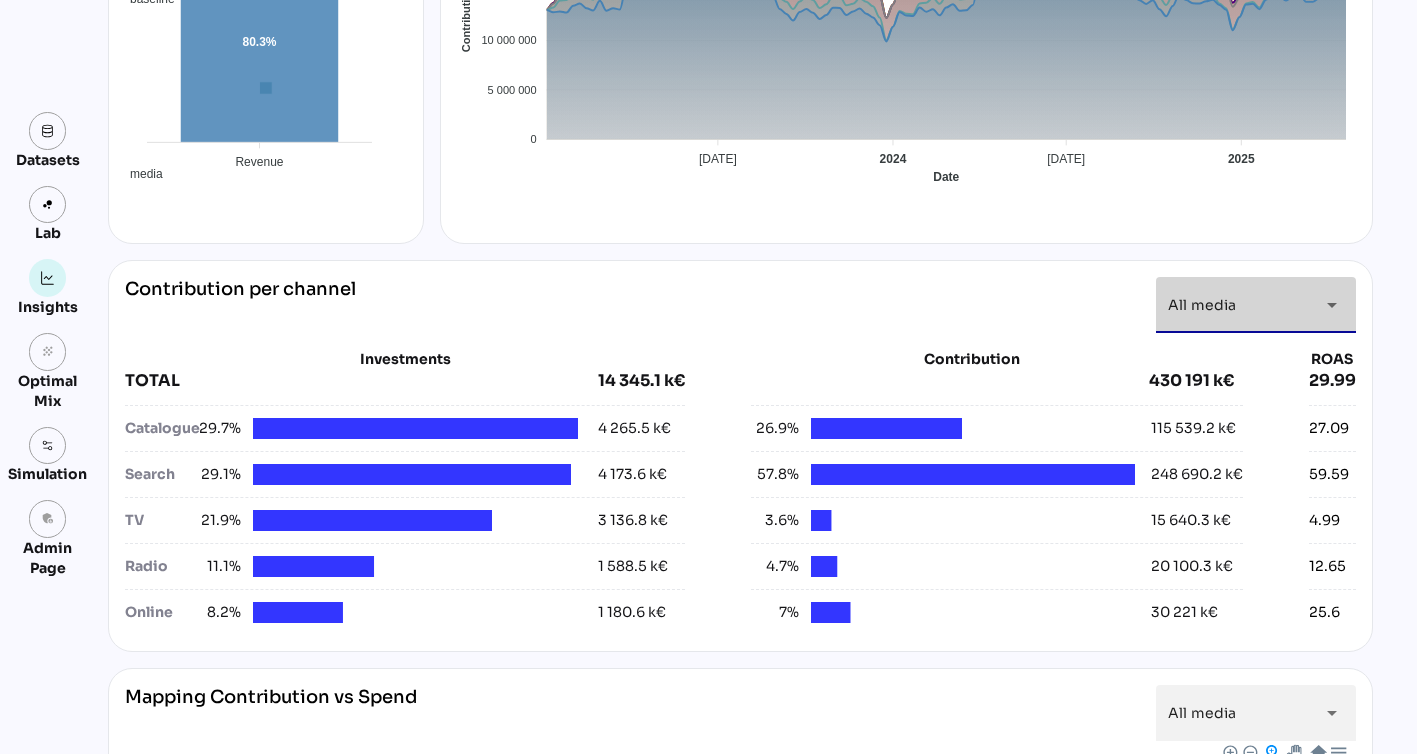 click on "All media *********" at bounding box center (1238, 305) 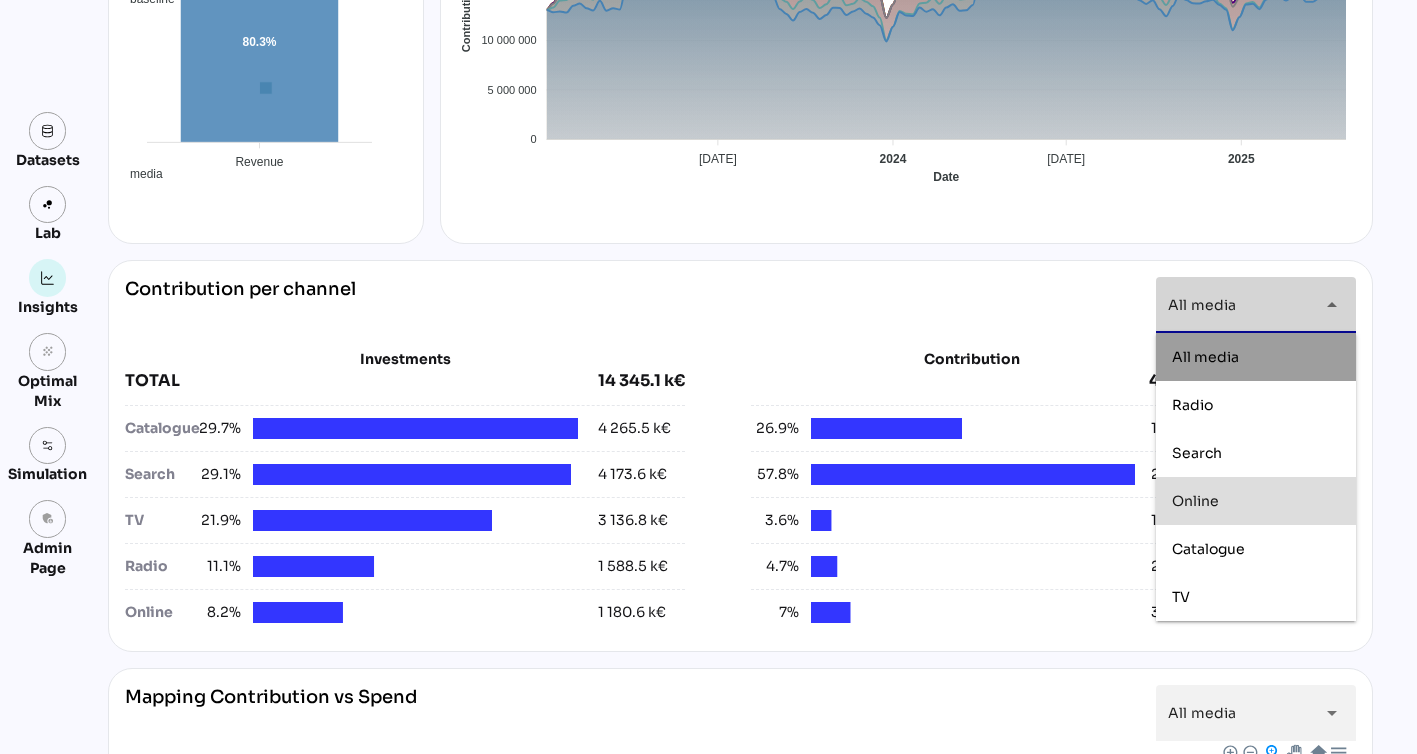click on "Online" at bounding box center [1256, 501] 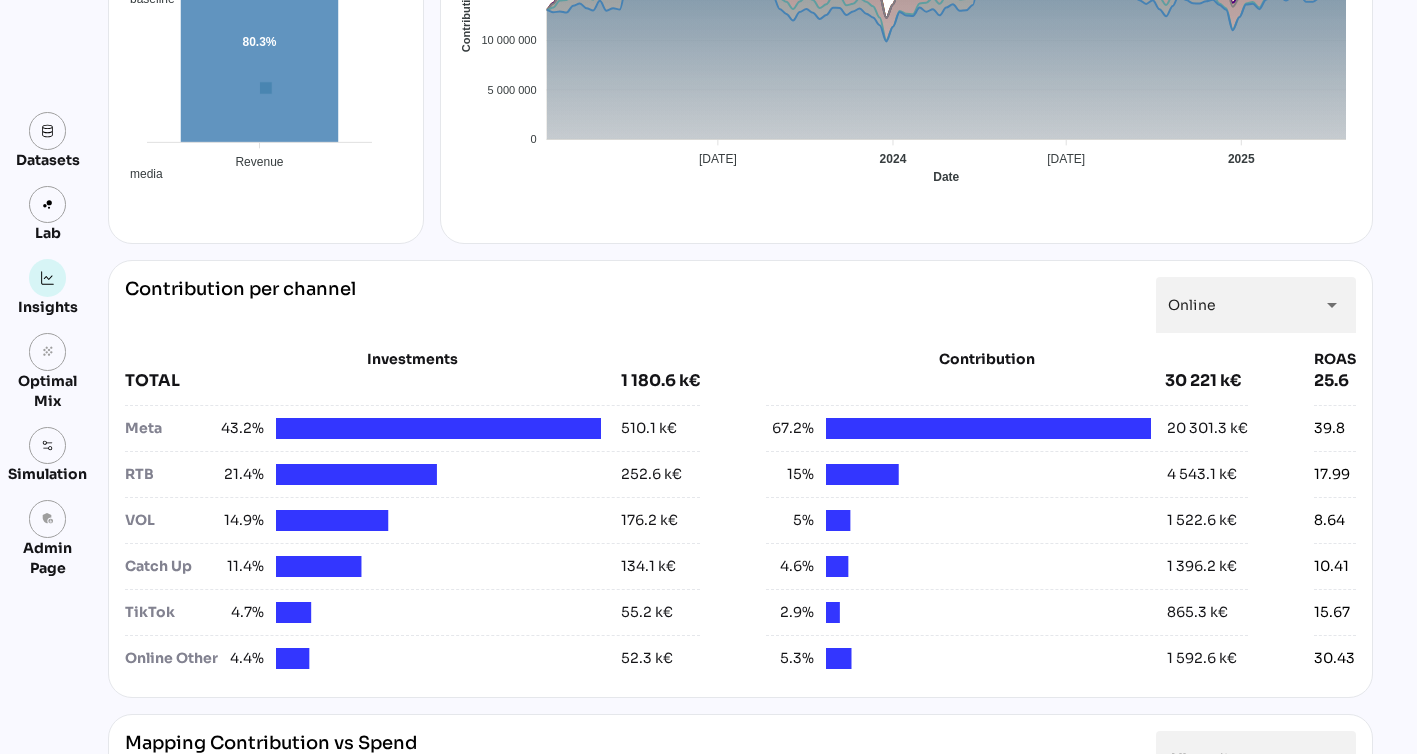 click on "Contribution per channel Online ****** arrow_drop_down" at bounding box center [740, 305] 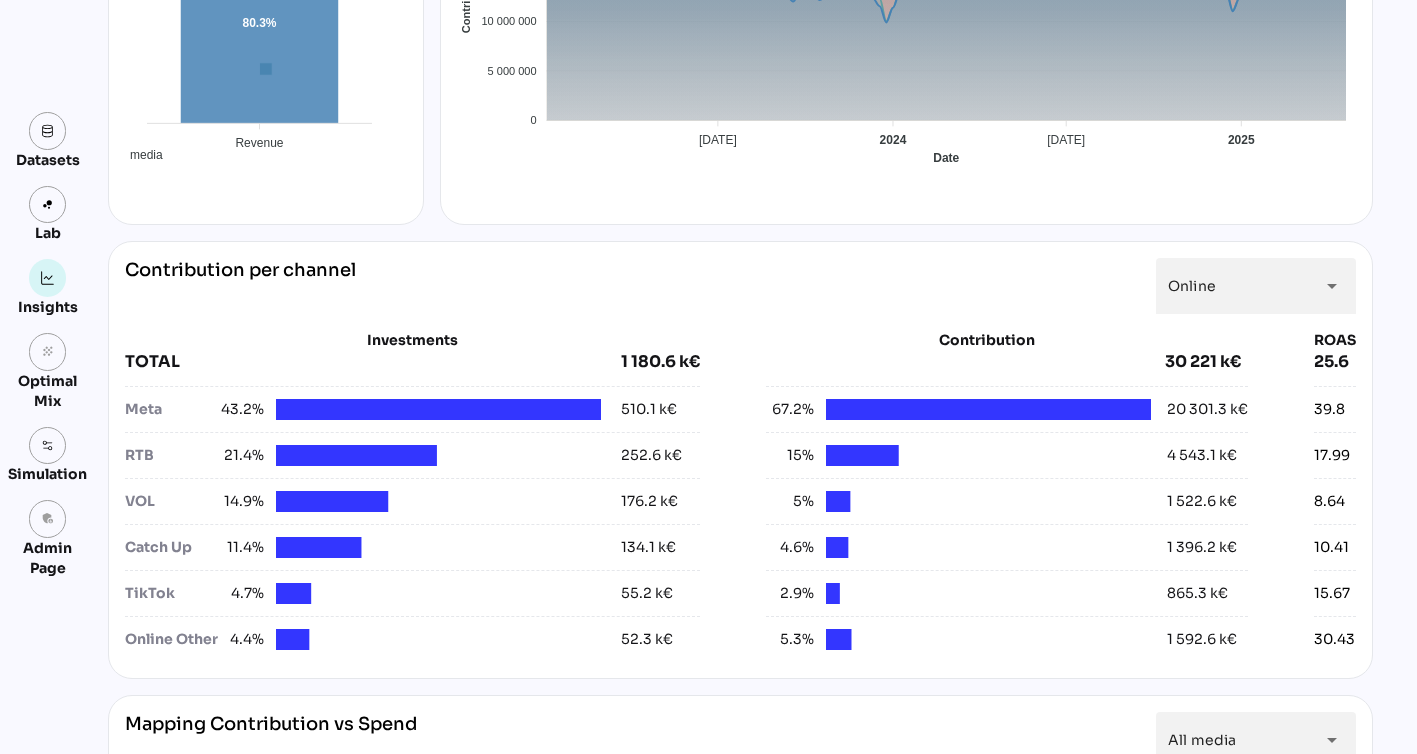 scroll, scrollTop: 534, scrollLeft: 0, axis: vertical 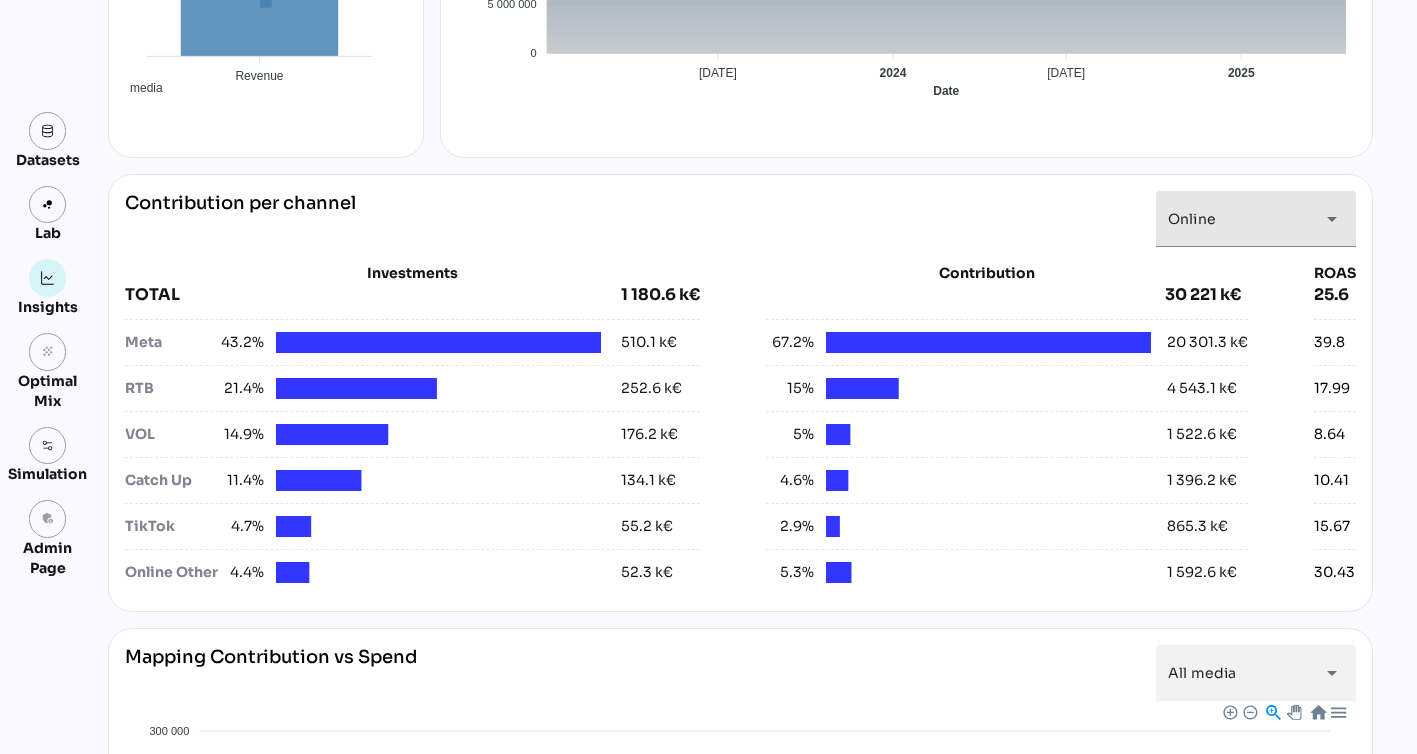 click on "Online ******" at bounding box center [1238, 219] 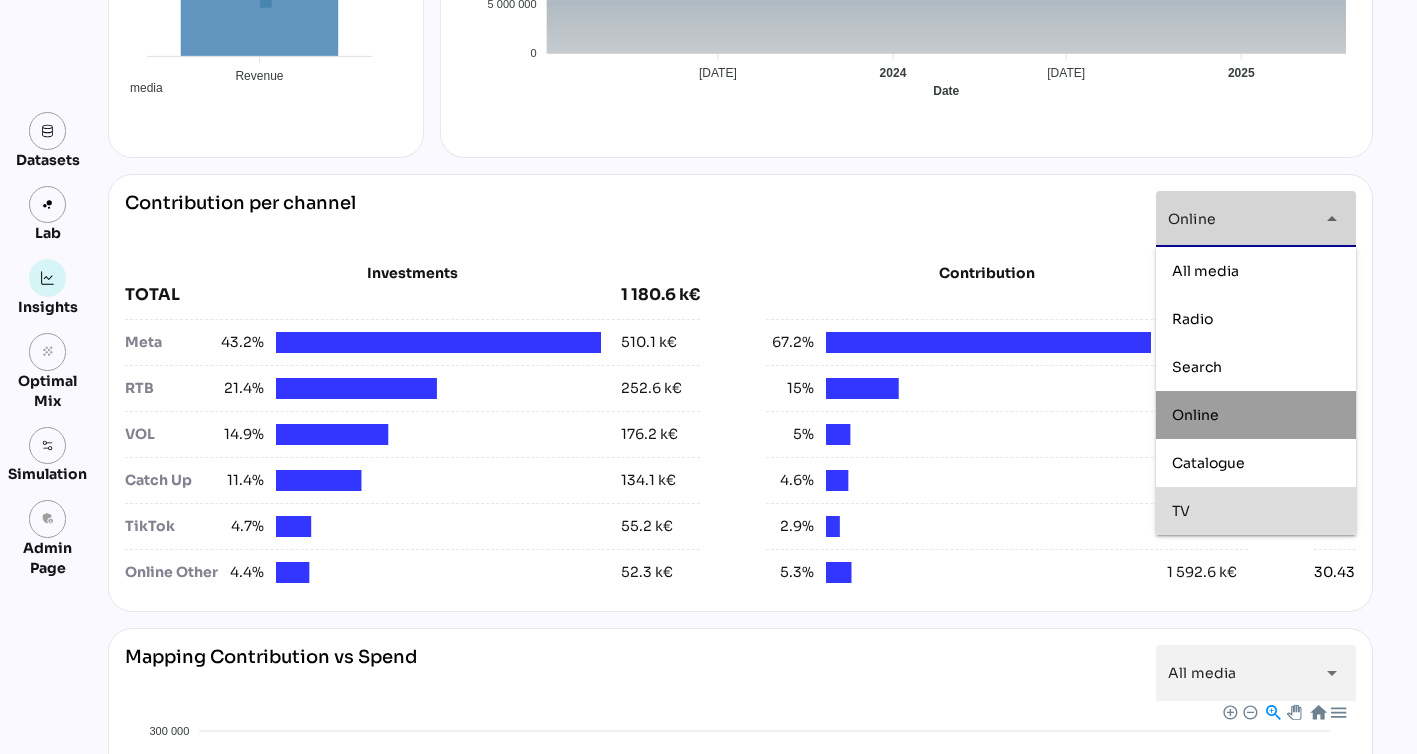 click on "TV" at bounding box center (1256, 511) 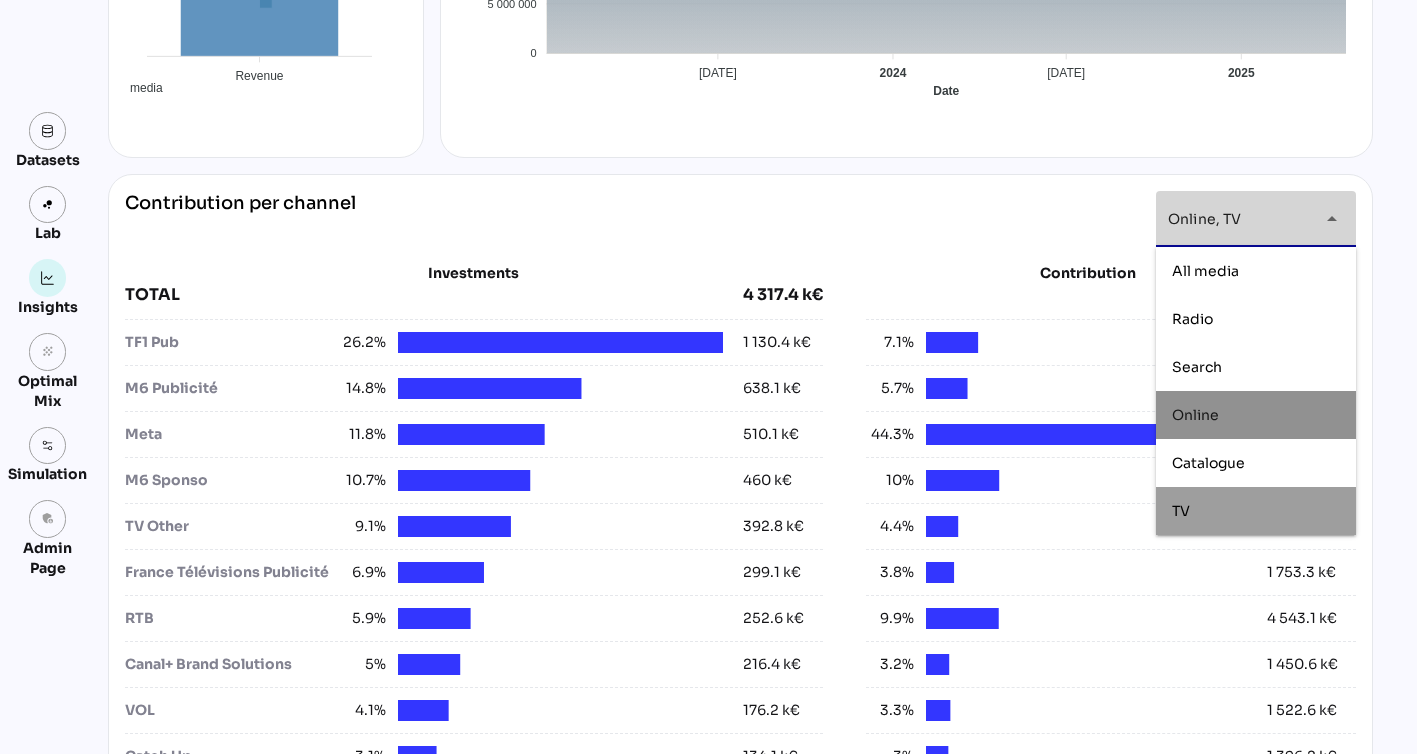 click on "Online" at bounding box center [1256, 415] 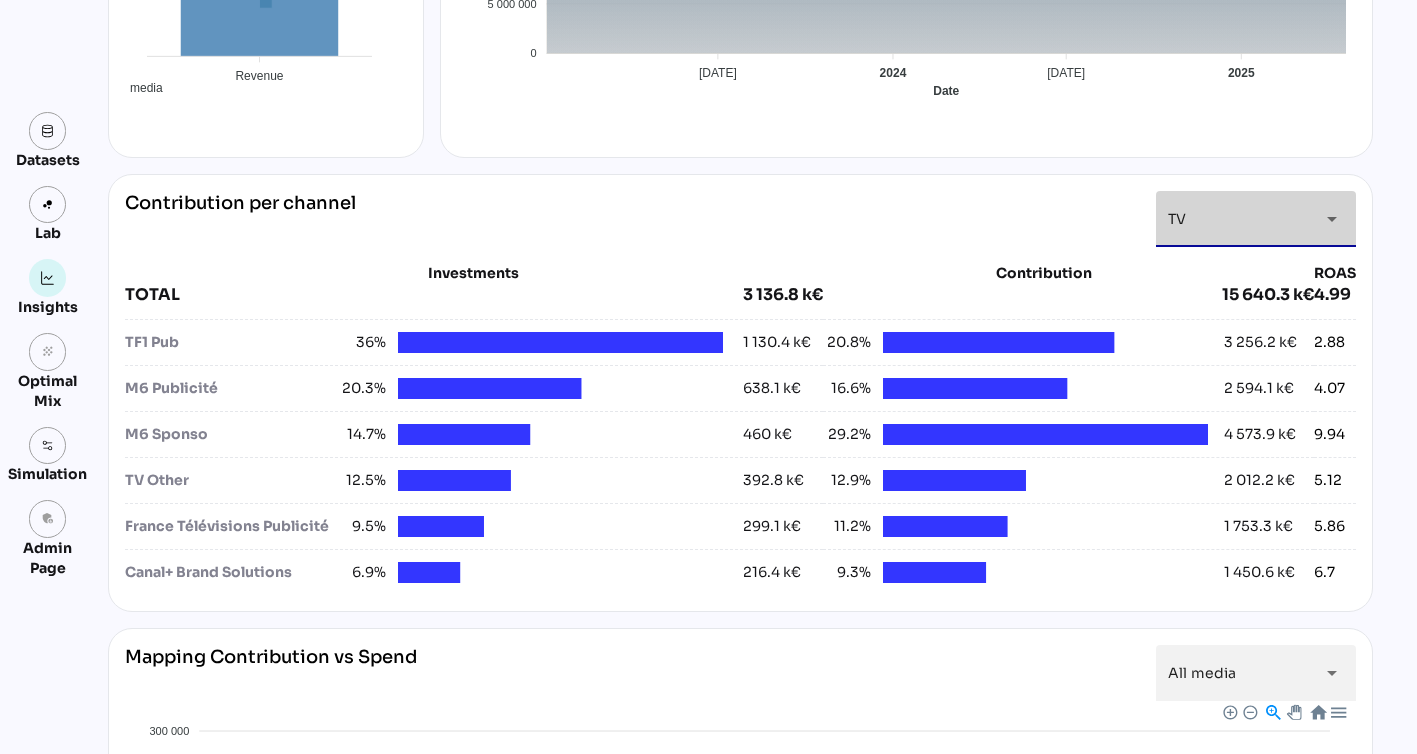click on "Contribution per channel TV ** arrow_drop_down" at bounding box center (740, 219) 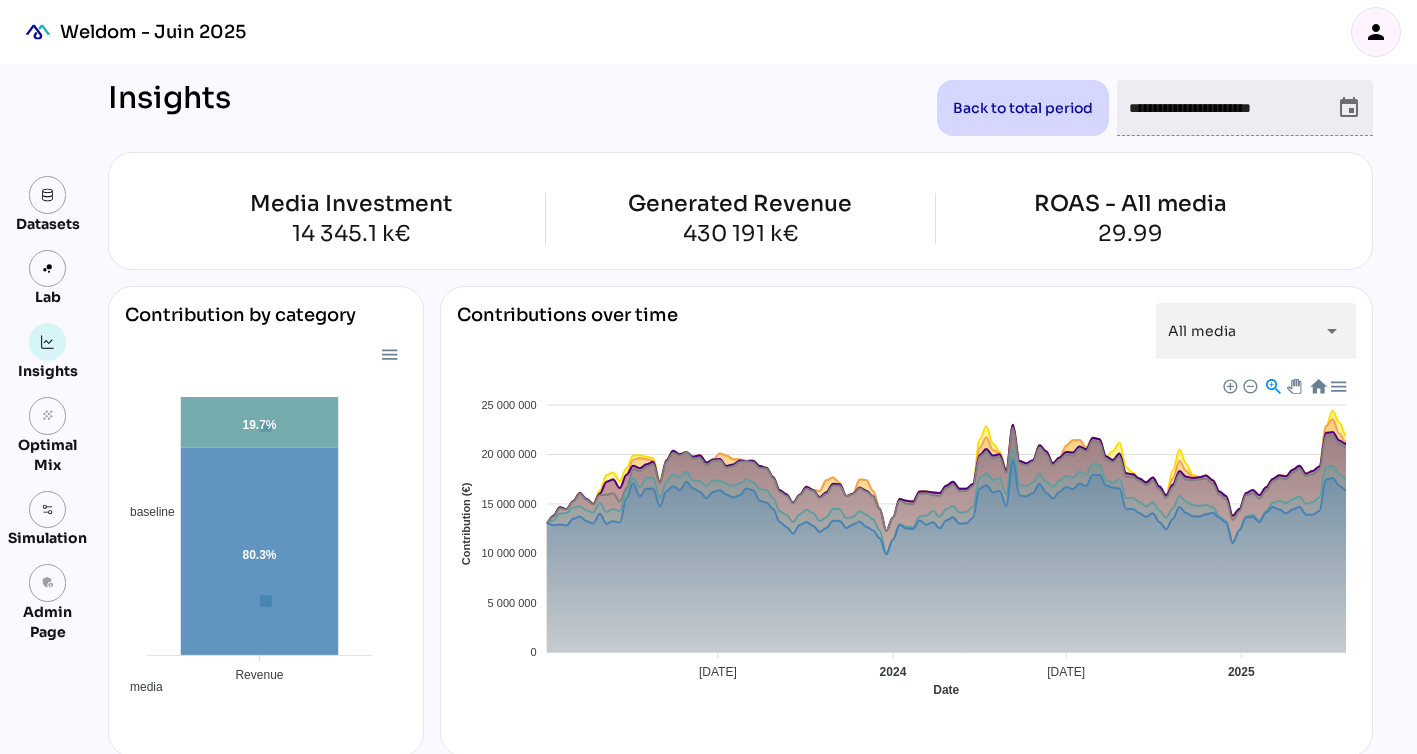 scroll, scrollTop: 84, scrollLeft: 0, axis: vertical 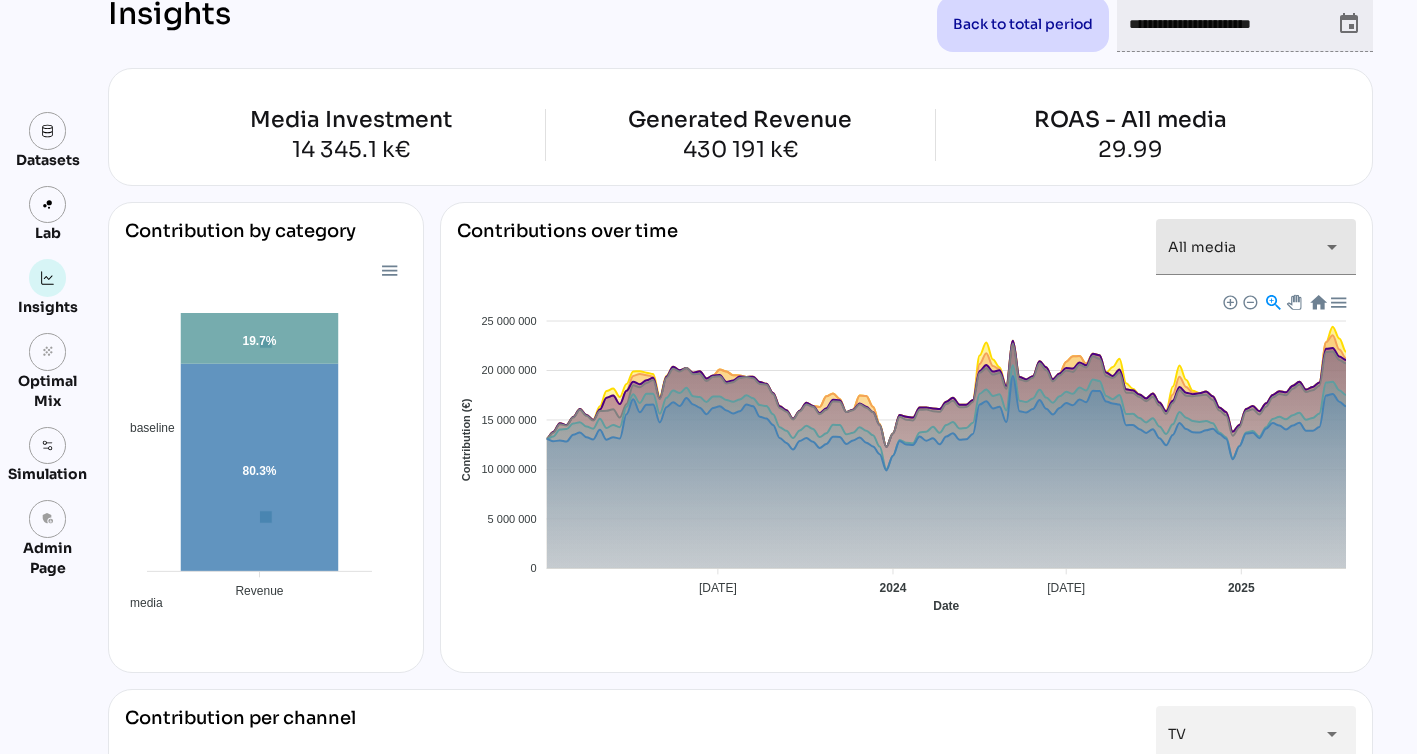 click on "All media *********" at bounding box center [1238, 247] 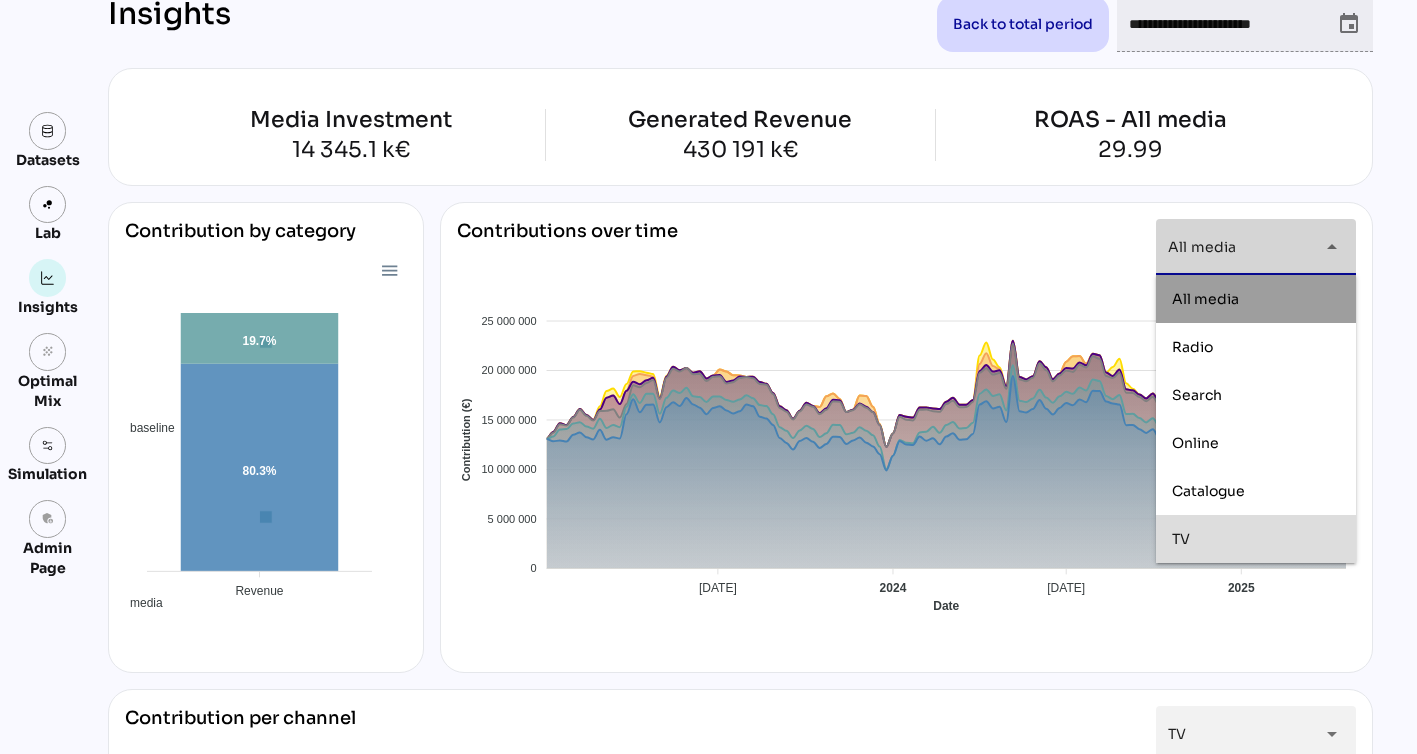 click on "TV" at bounding box center (1256, 539) 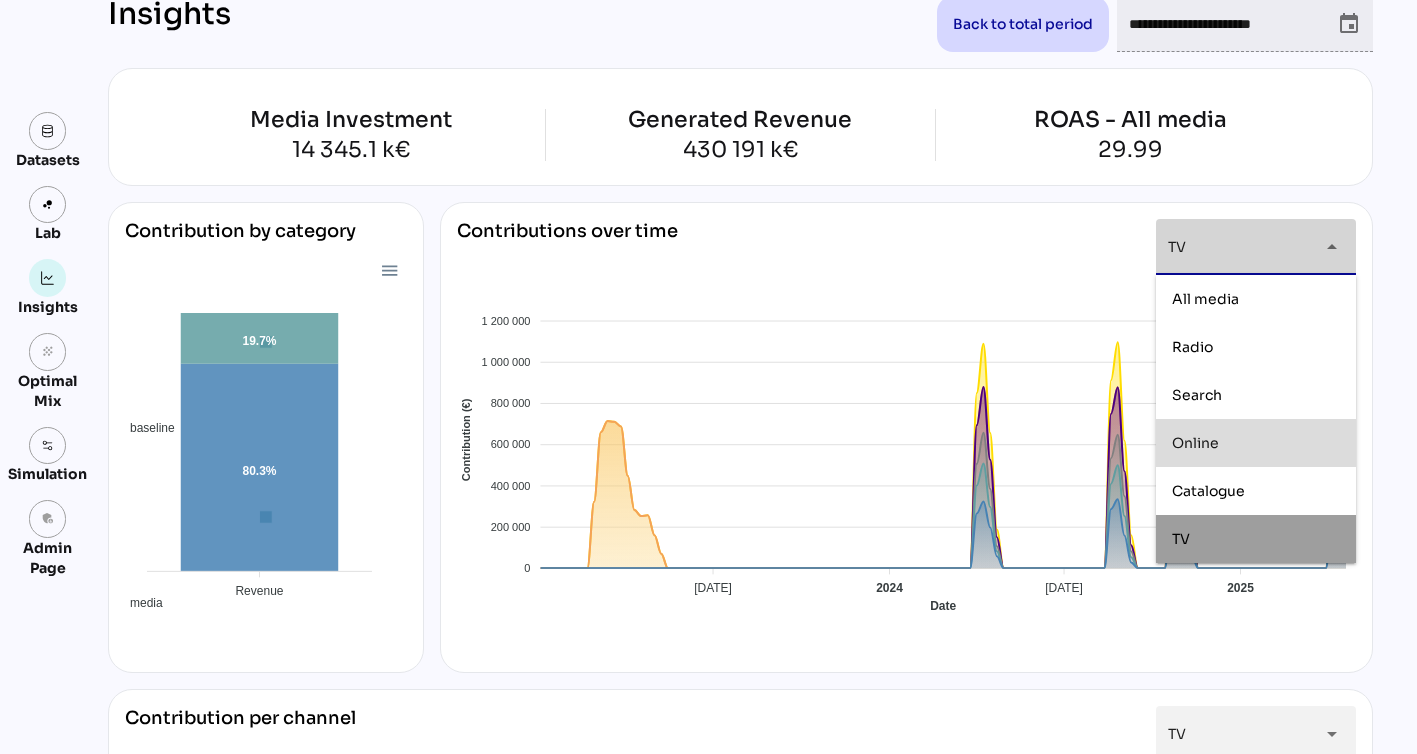 click on "Media Investment 14 345.1 k€ Generated Revenue 430 191 k€ ROAS - All media  29.99 Contribution by category baseline media 80.3% 19.7% Revenue Revenue Download SVG Download PNG Download CSV Contributions over time TV ** arrow_drop_down TF1 Pub France Télévisions Publicité Canal+ Brand Solutions M6 Publicité M6 Sponso TV Other 1 200 000 1 200 000 1 000 000 1 000 000 800 000 800 000 600 000 600 000 400 000 400 000 200 000 200 000 0 0 Contribution (€) [DATE] '[DATE] 2024 [DATE] '[DATE] 2025 2025 Date [DATE] TF1 Pub:  159 701.1 France Télévisions Publicité:  94 889.6 Canal+ Brand Solutions:  95 111 M6 Publicité:  121 378.1 M6 Sponso:  0 TV Other:  148 569.8 [DATE]
Download SVG Download PNG Download CSV Contribution per channel TV ** arrow_drop_down Investments TOTAL 3 136.8 k€ TF1 Pub 36%  1 130.4 k€  M6 Publicité 20.3%  638.1 k€  M6 Sponso 14.7%  460 k€  TV Other ROAS" at bounding box center [740, 920] 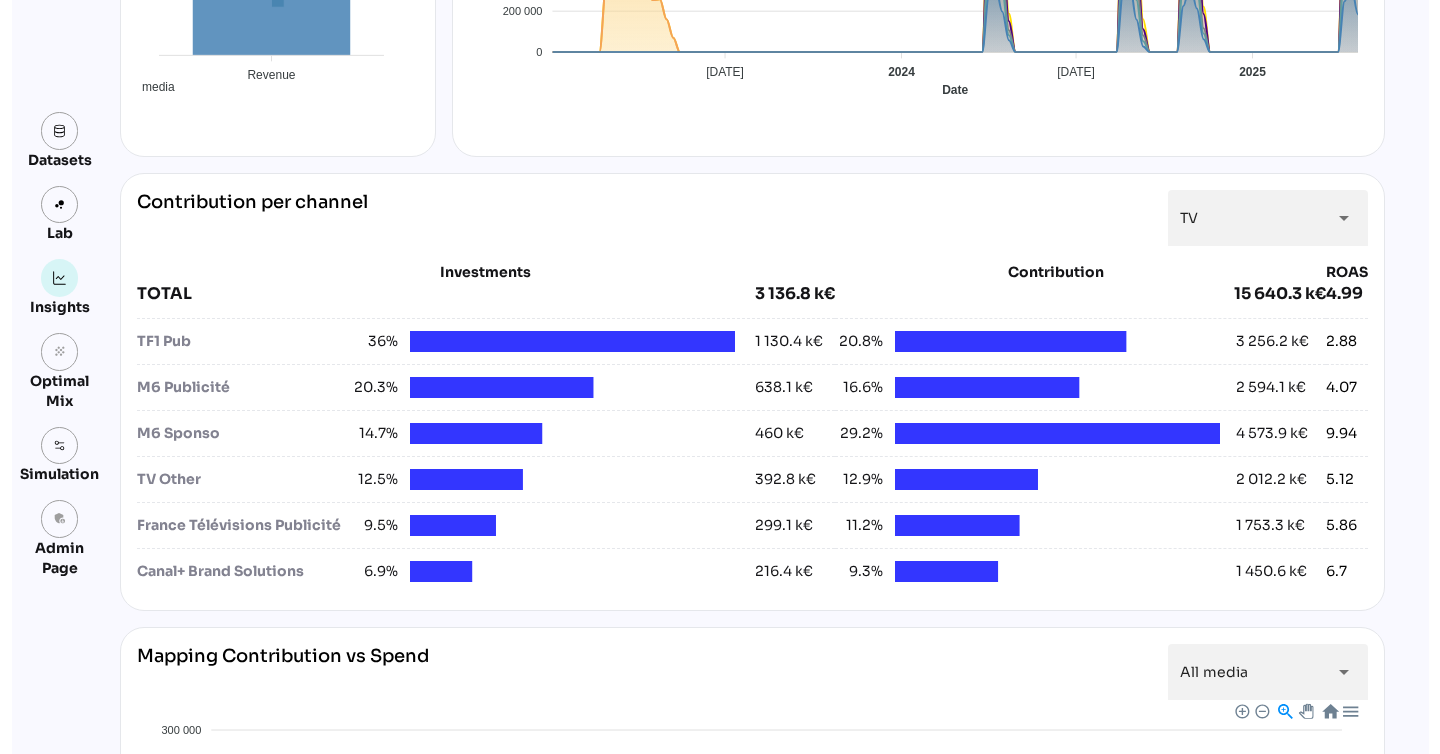 scroll, scrollTop: 632, scrollLeft: 0, axis: vertical 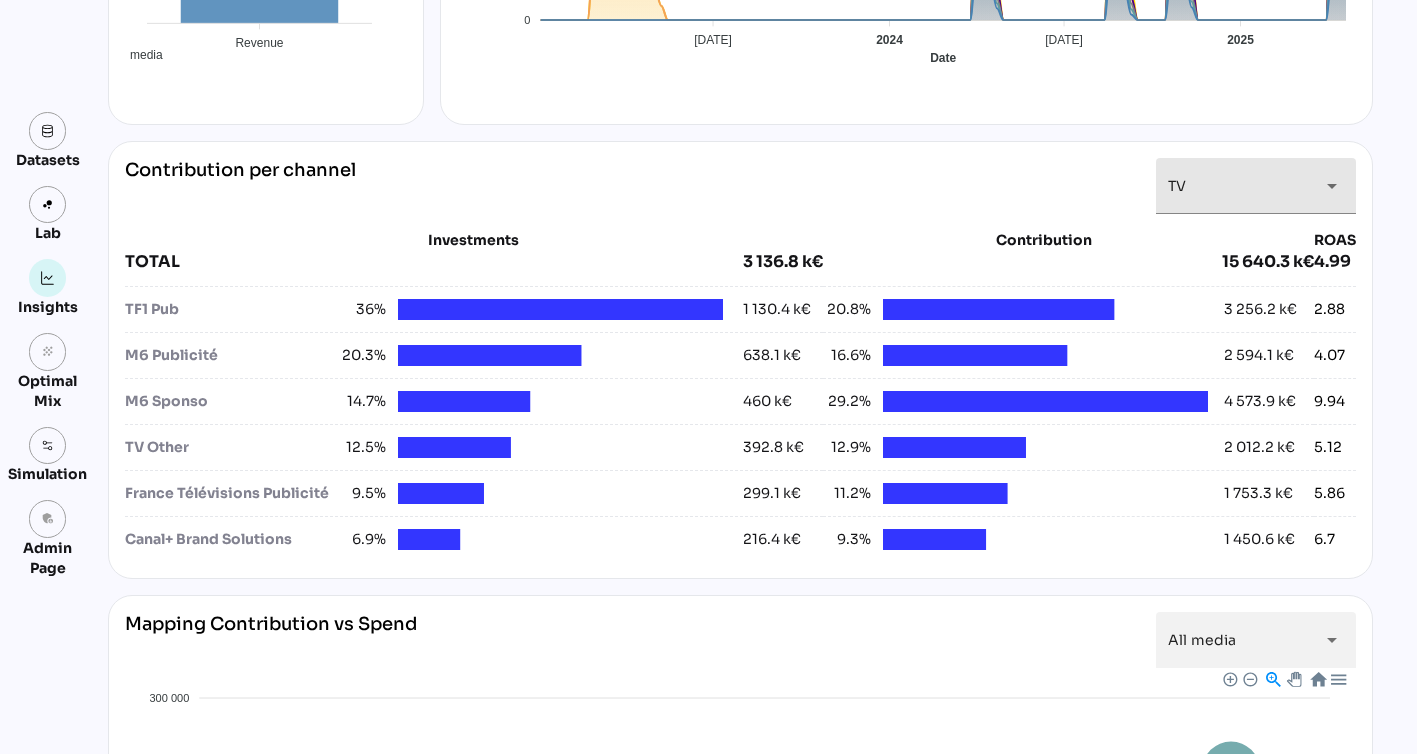 click on "TV **" at bounding box center (1238, 186) 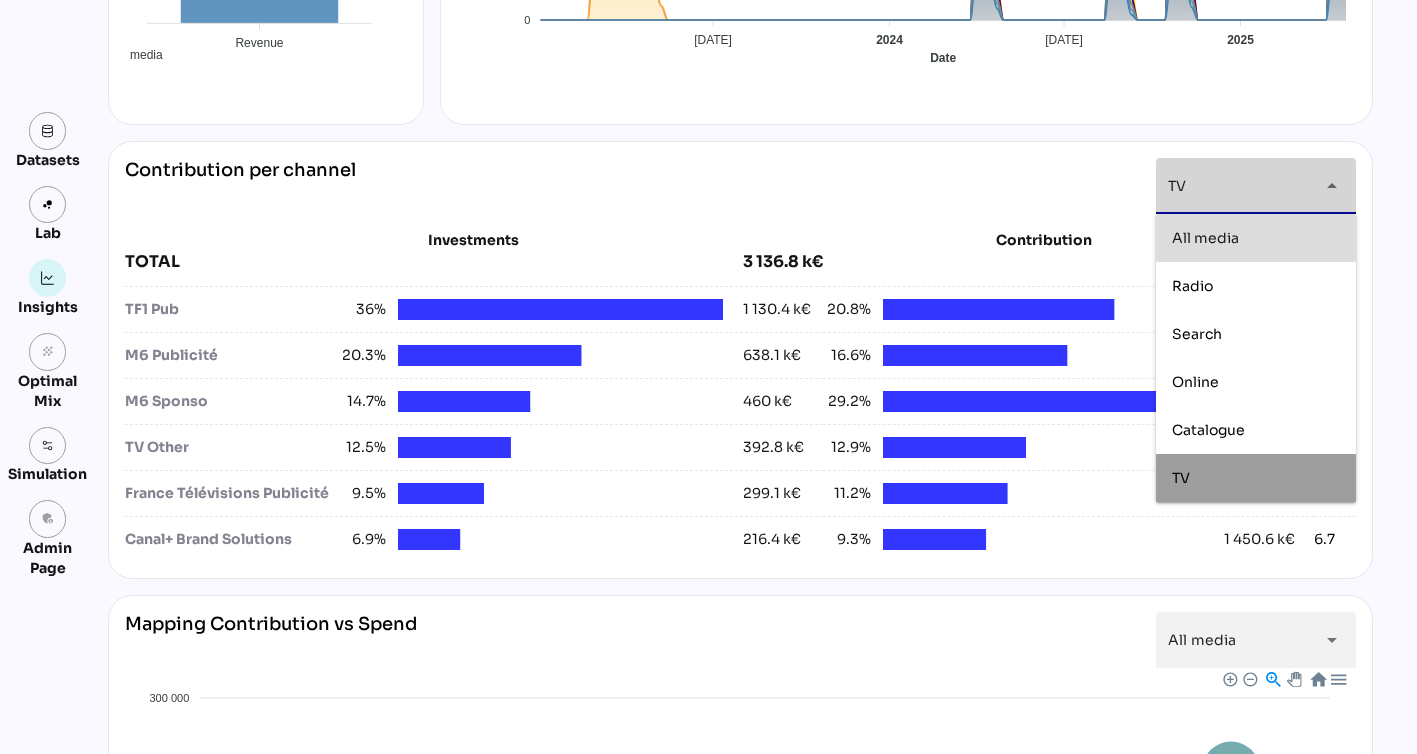 click on "All media" at bounding box center (1256, 238) 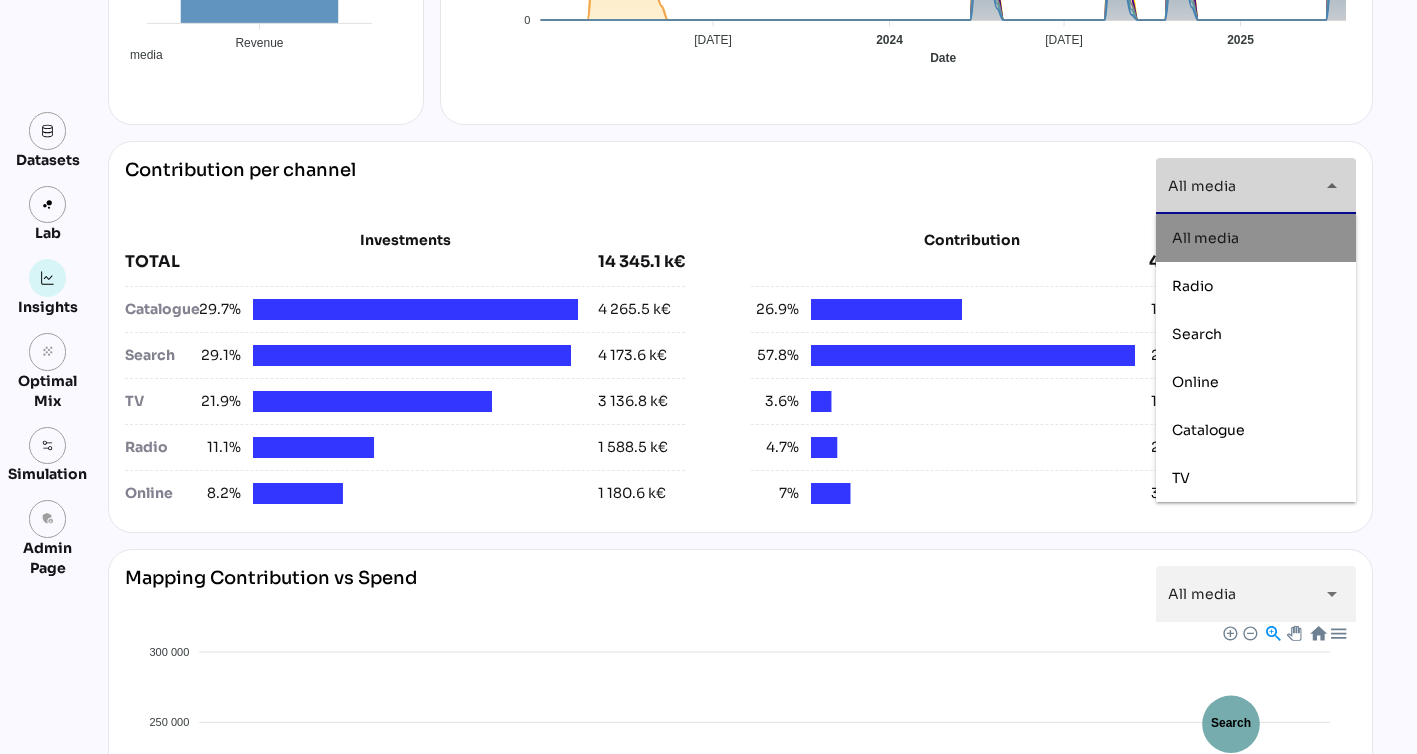 click on "Contribution per channel All media ********* arrow_drop_down" at bounding box center (740, 186) 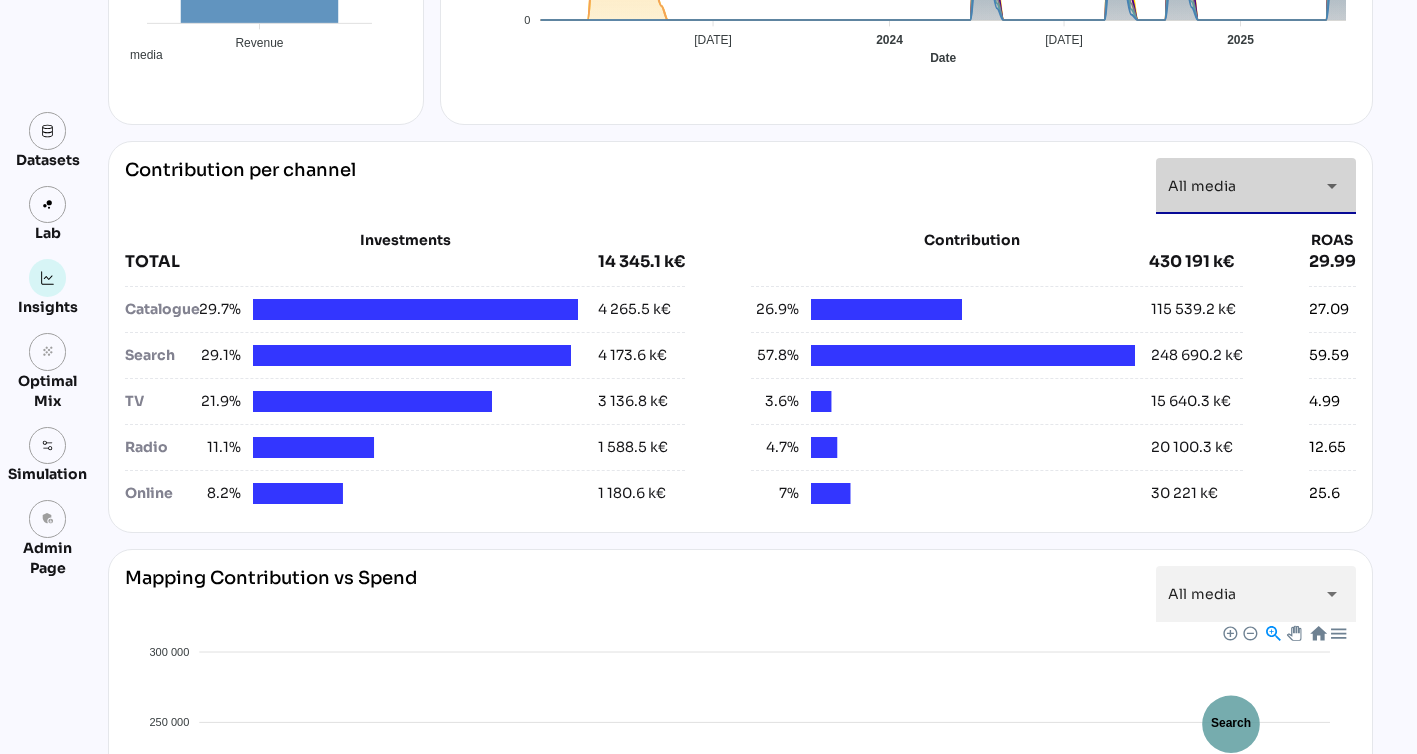 click on "All media *********" at bounding box center [1238, 186] 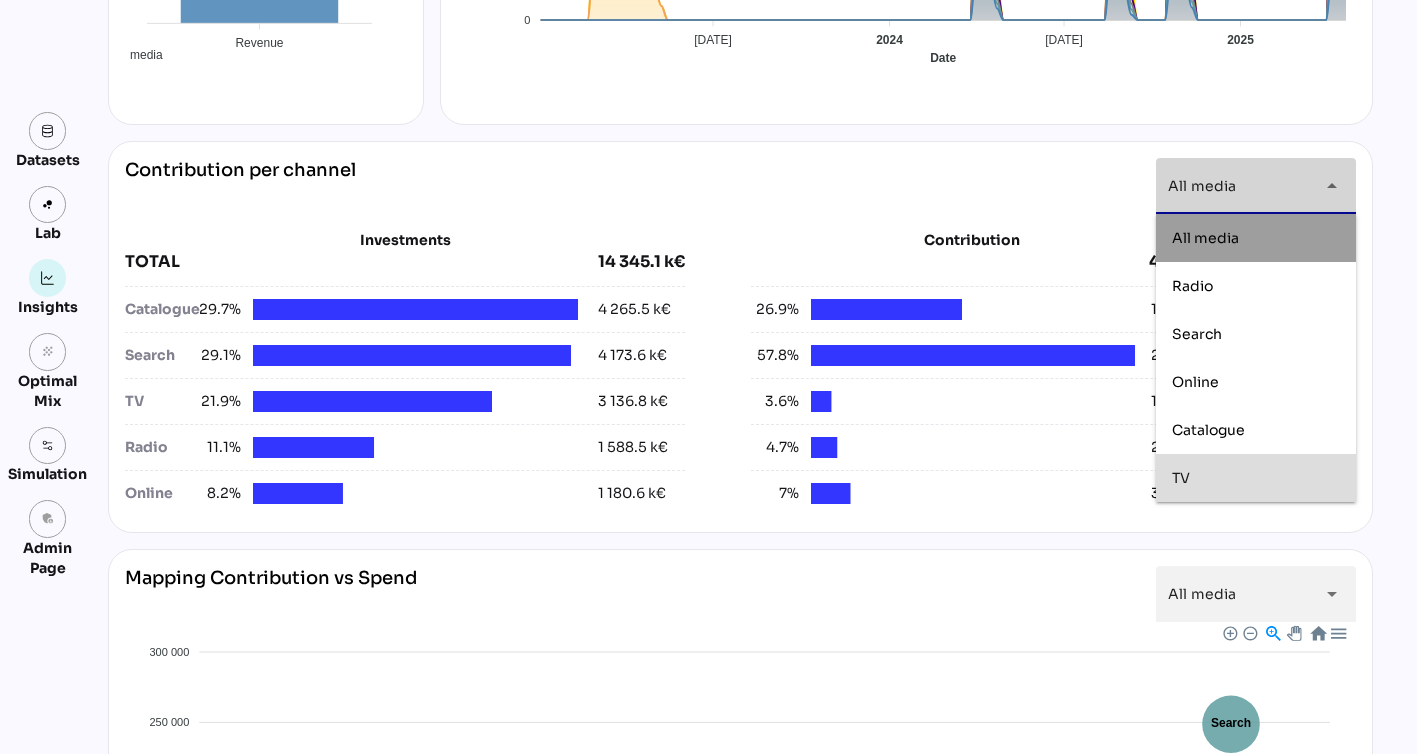 click on "TV" at bounding box center (1256, 478) 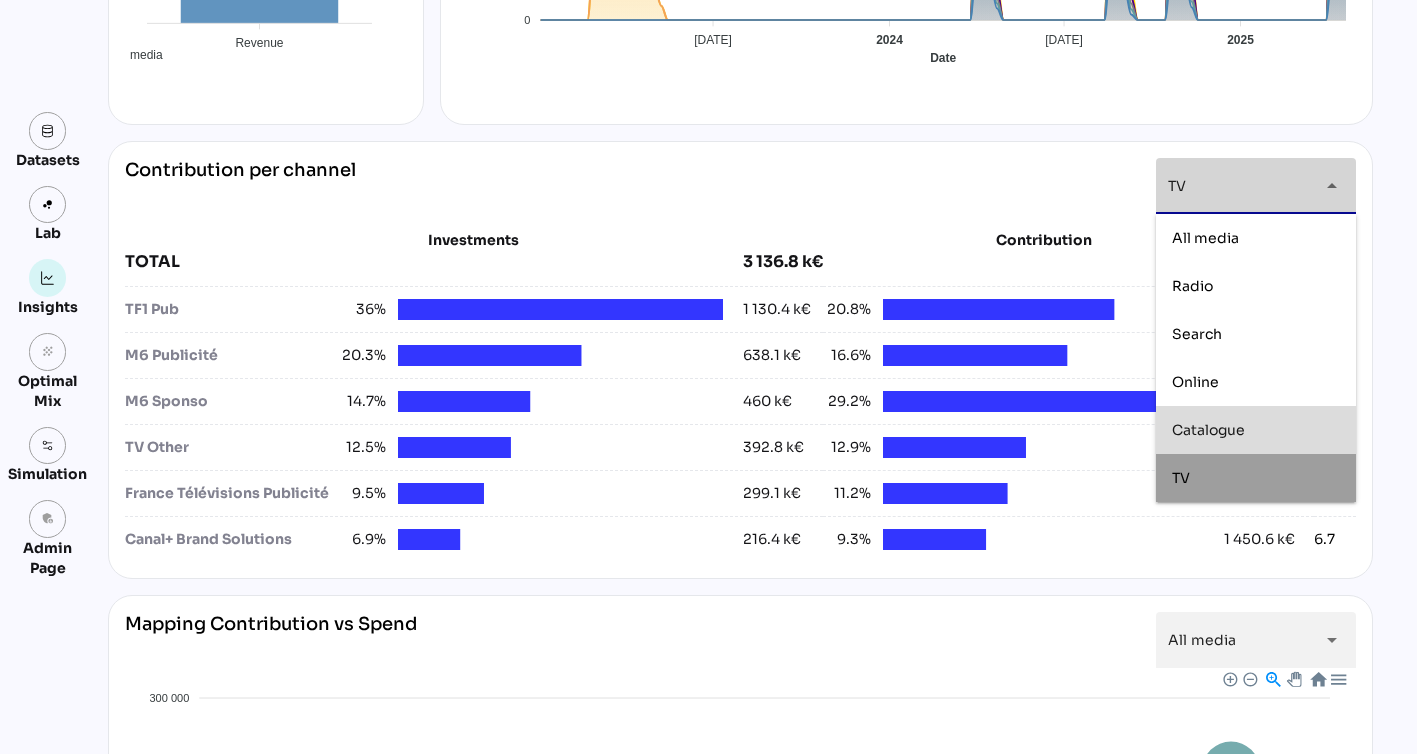click on "Contribution per channel TV ** arrow_drop_down" at bounding box center (740, 186) 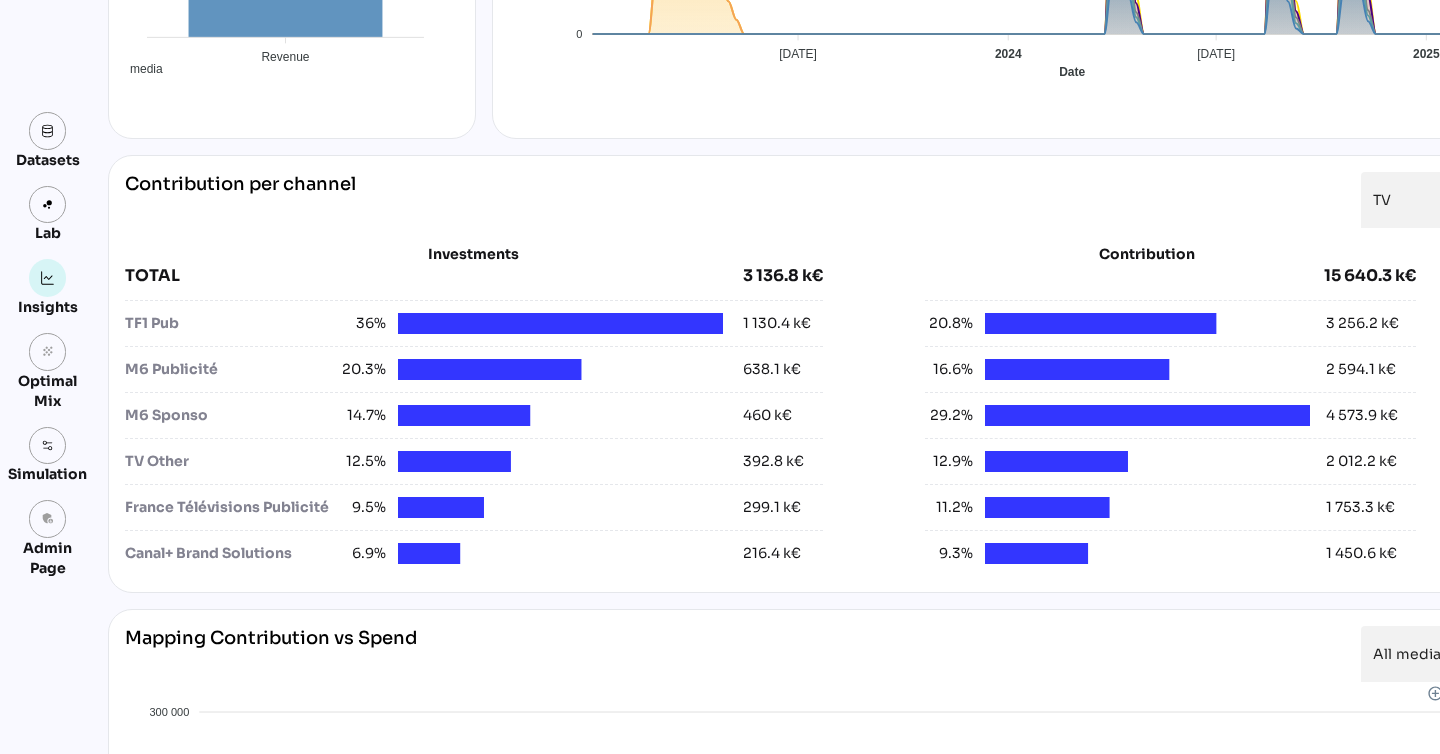 scroll, scrollTop: 618, scrollLeft: 138, axis: both 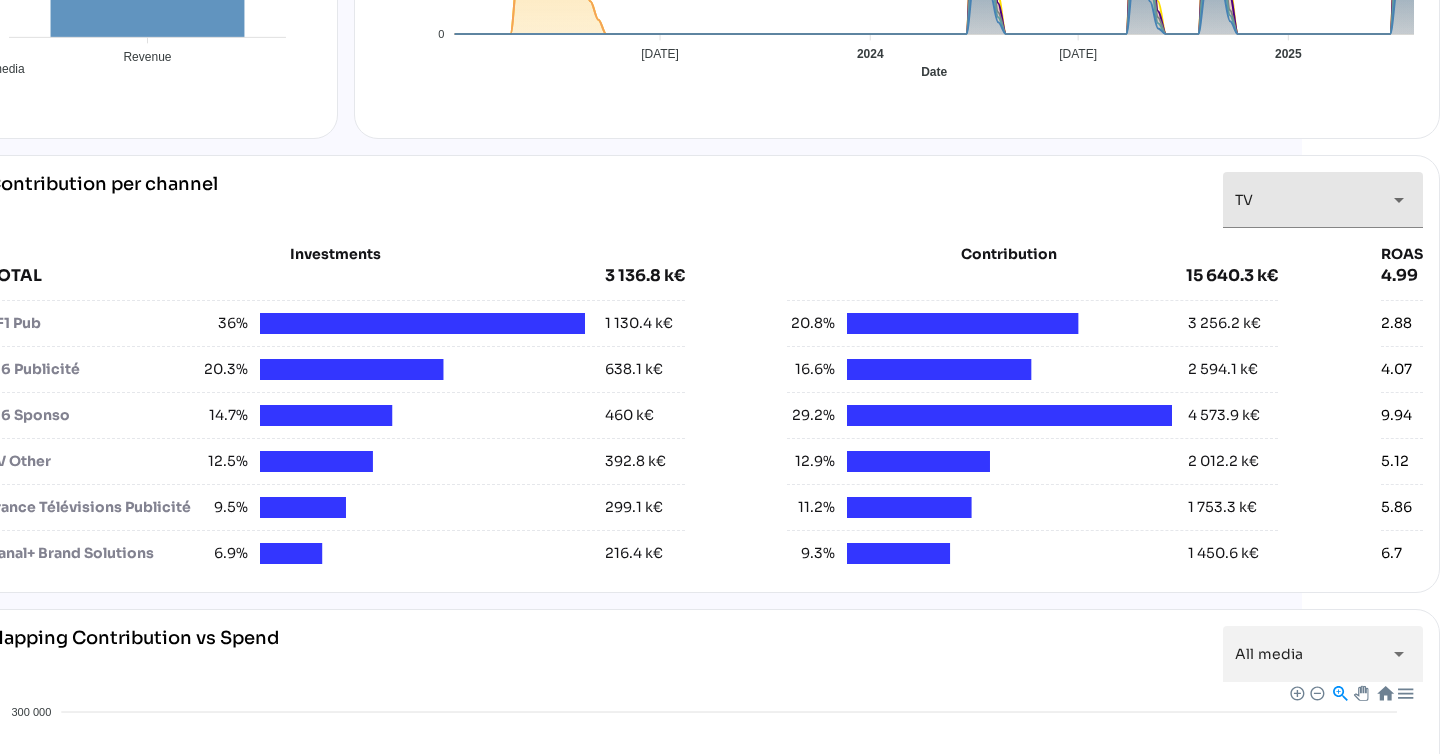 click on "TV **" at bounding box center (1305, 200) 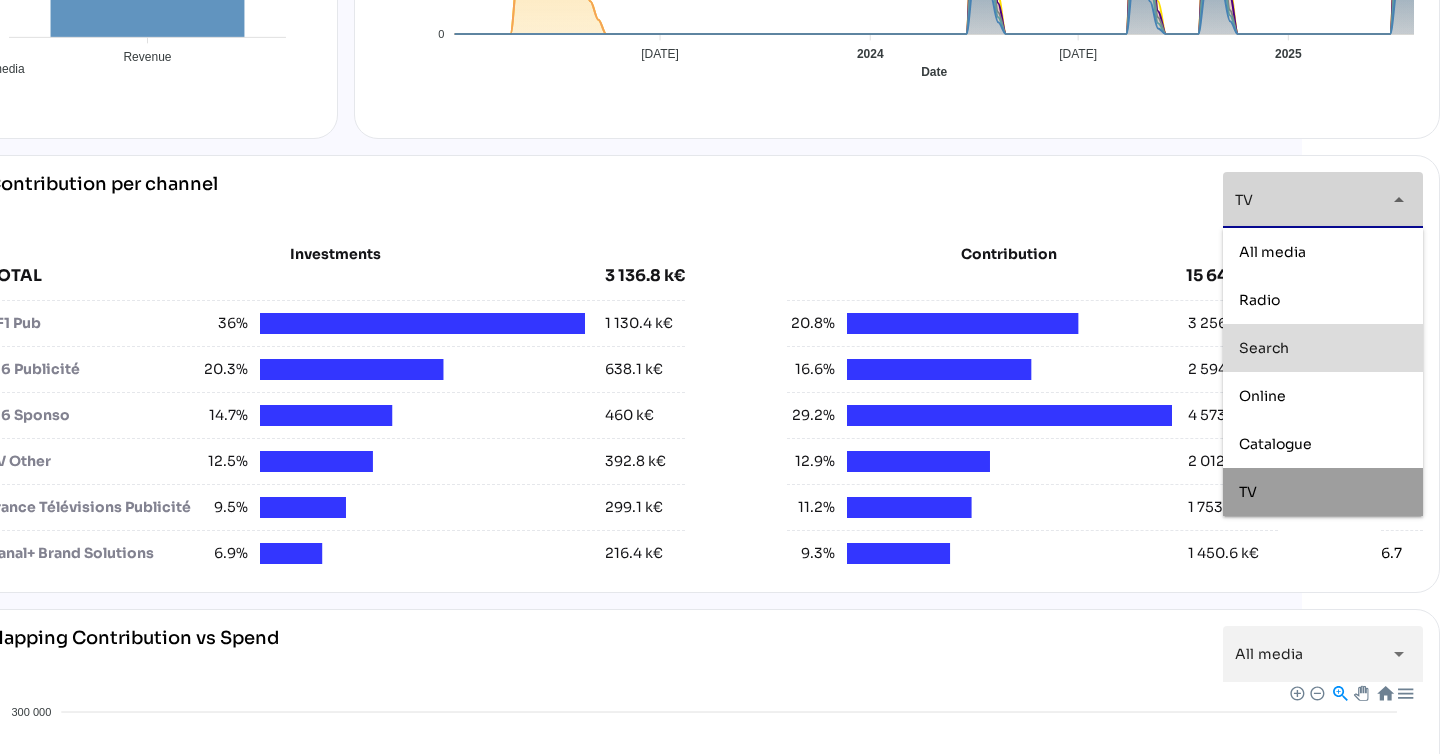 click on "Search" at bounding box center (1323, 348) 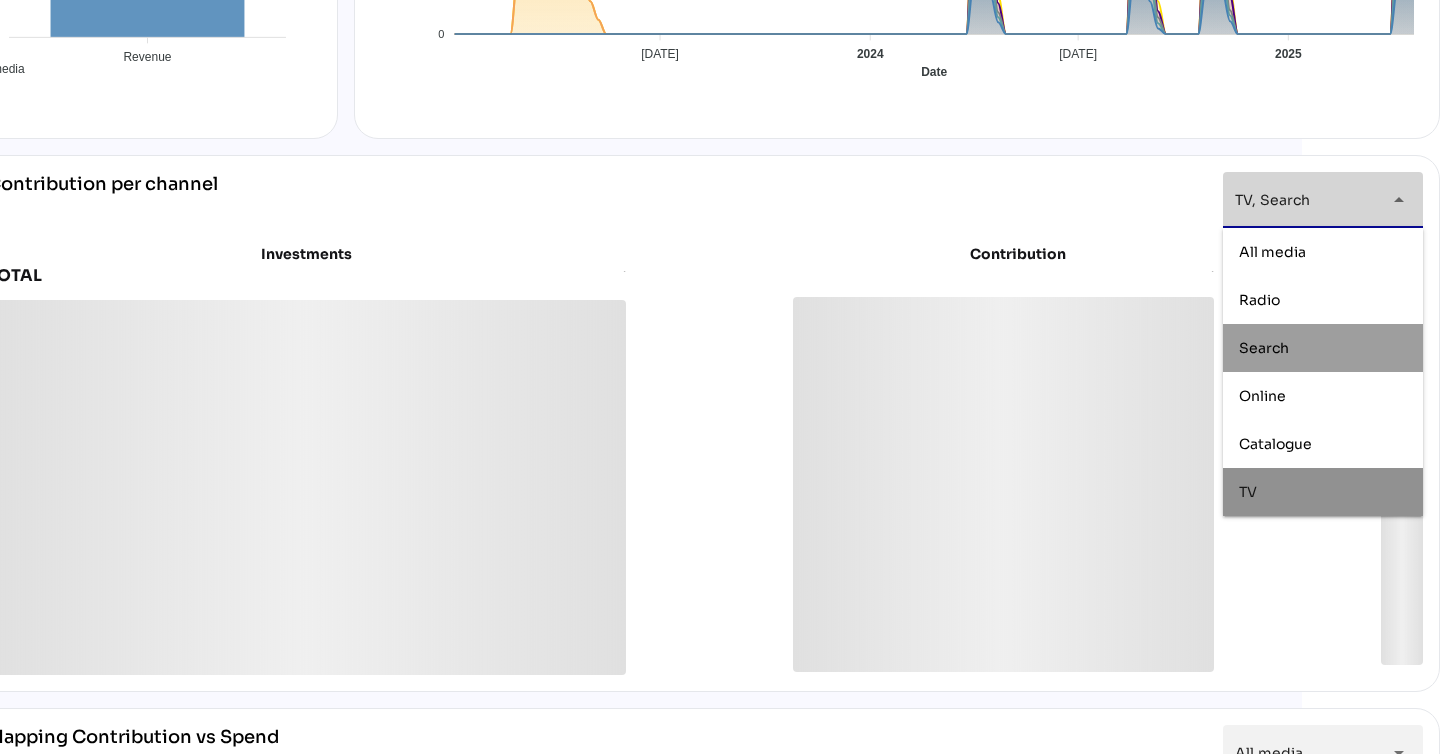 click on "TV" at bounding box center [1323, 492] 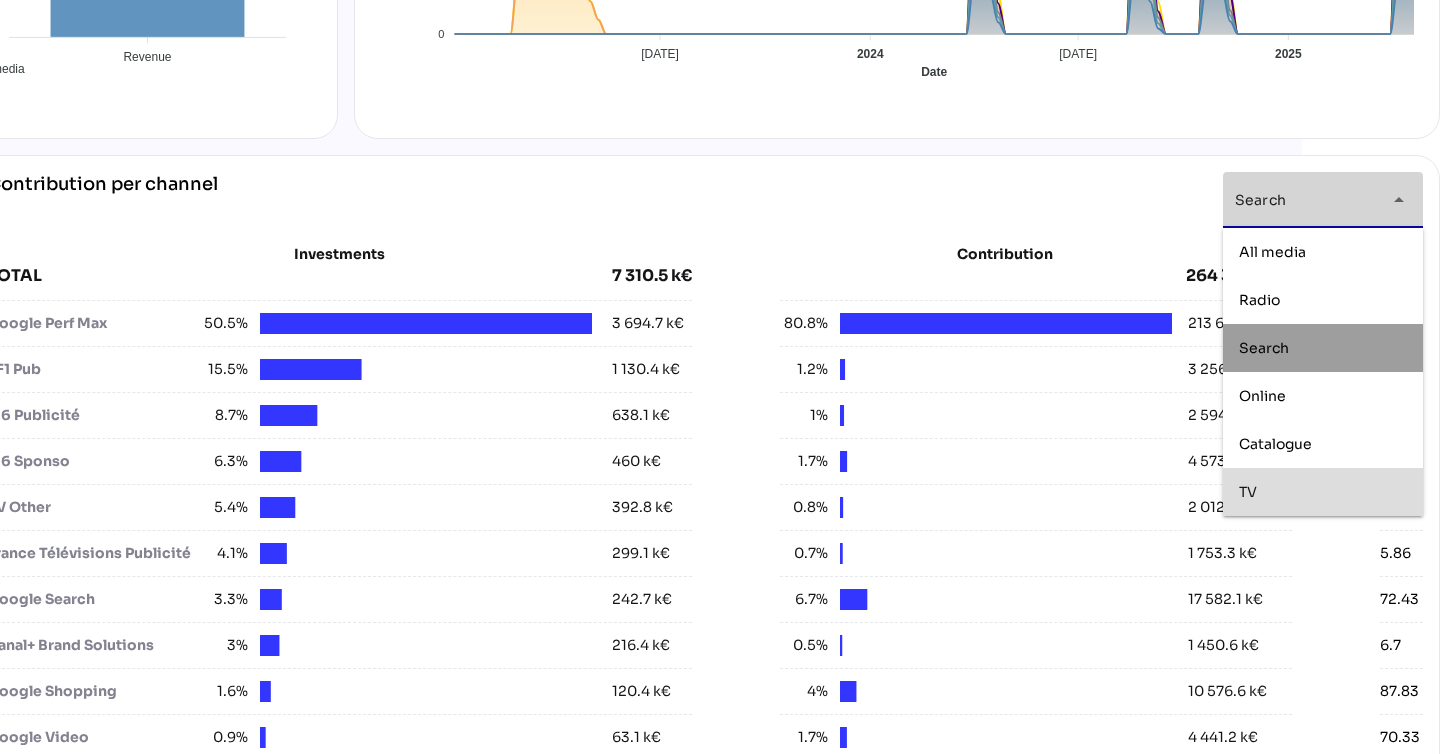 click on "Contribution per channel Search ****** arrow_drop_down" at bounding box center (705, 200) 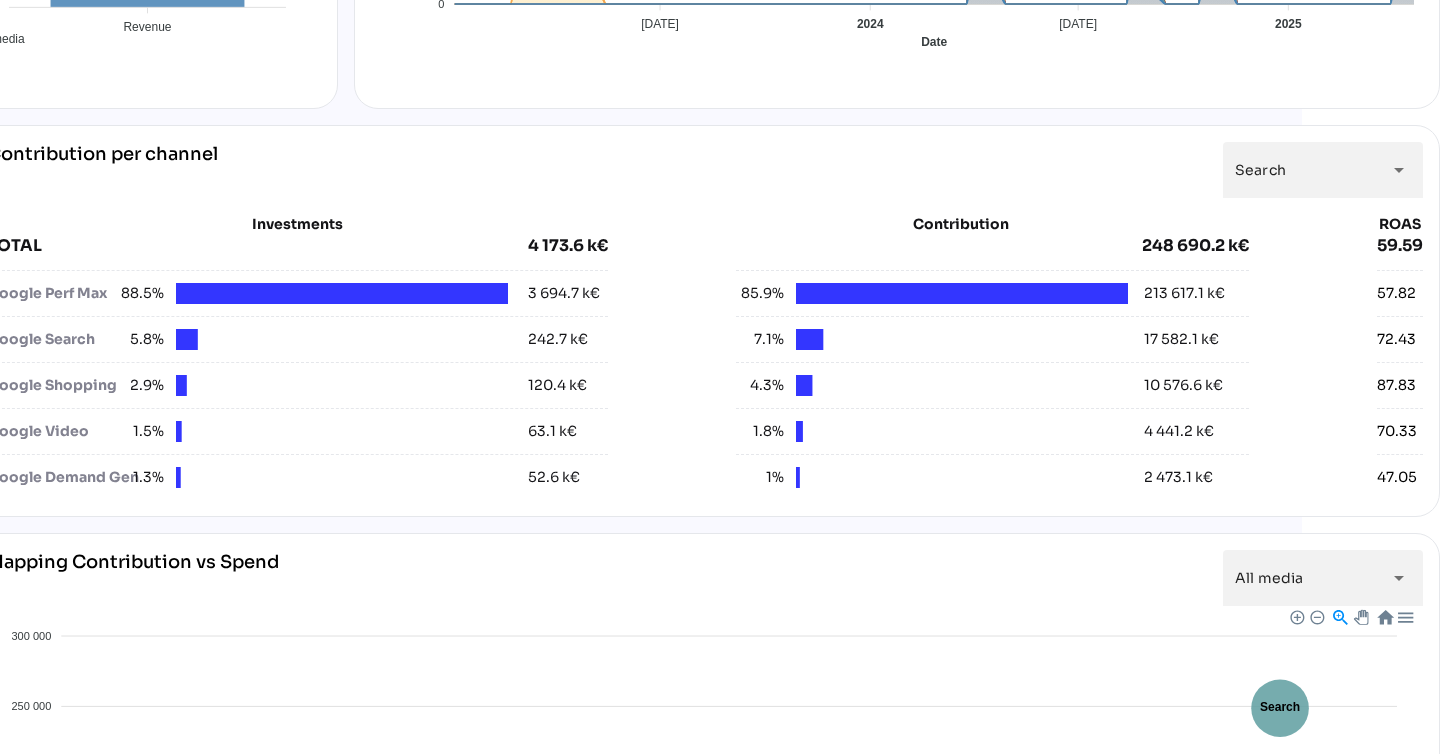 scroll, scrollTop: 648, scrollLeft: 136, axis: both 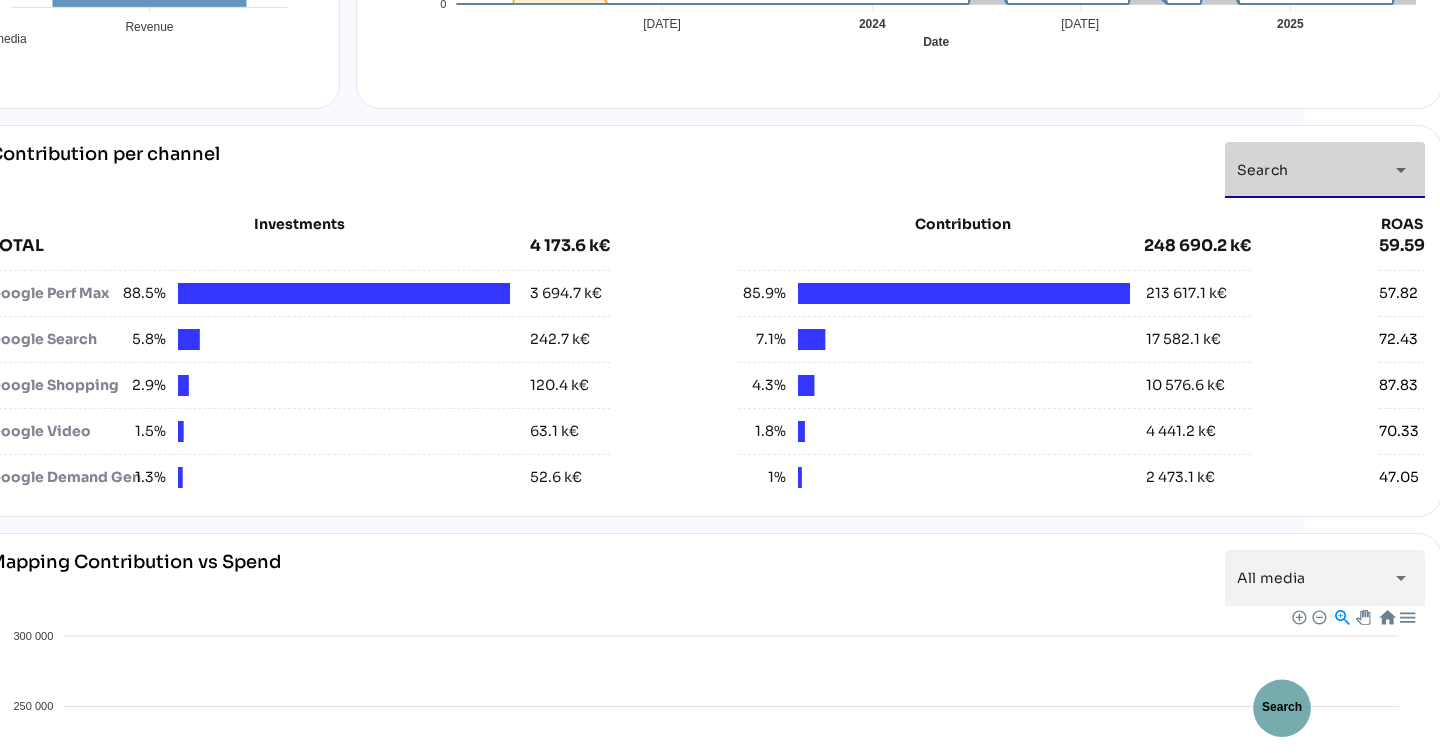 click on "arrow_drop_down" at bounding box center (1395, 170) 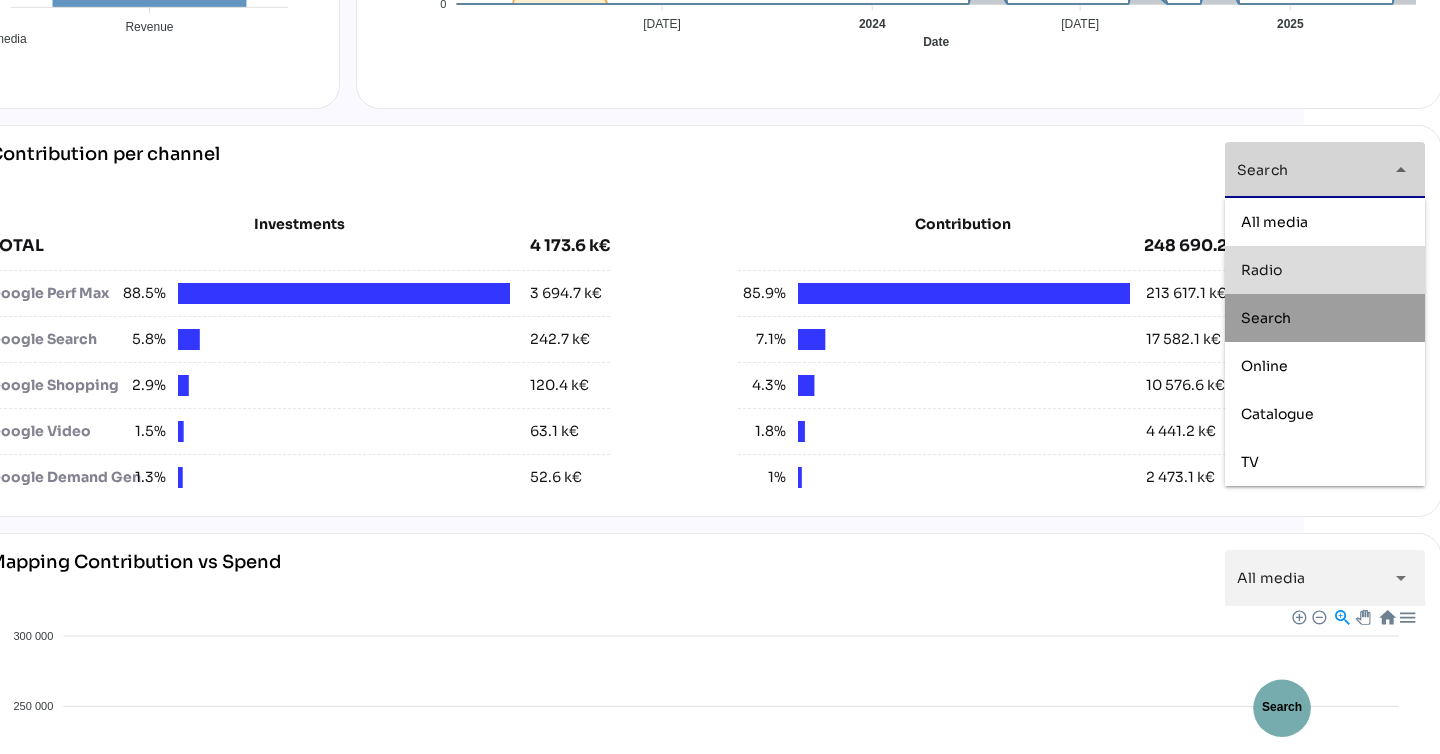 click on "Radio" at bounding box center [1325, 270] 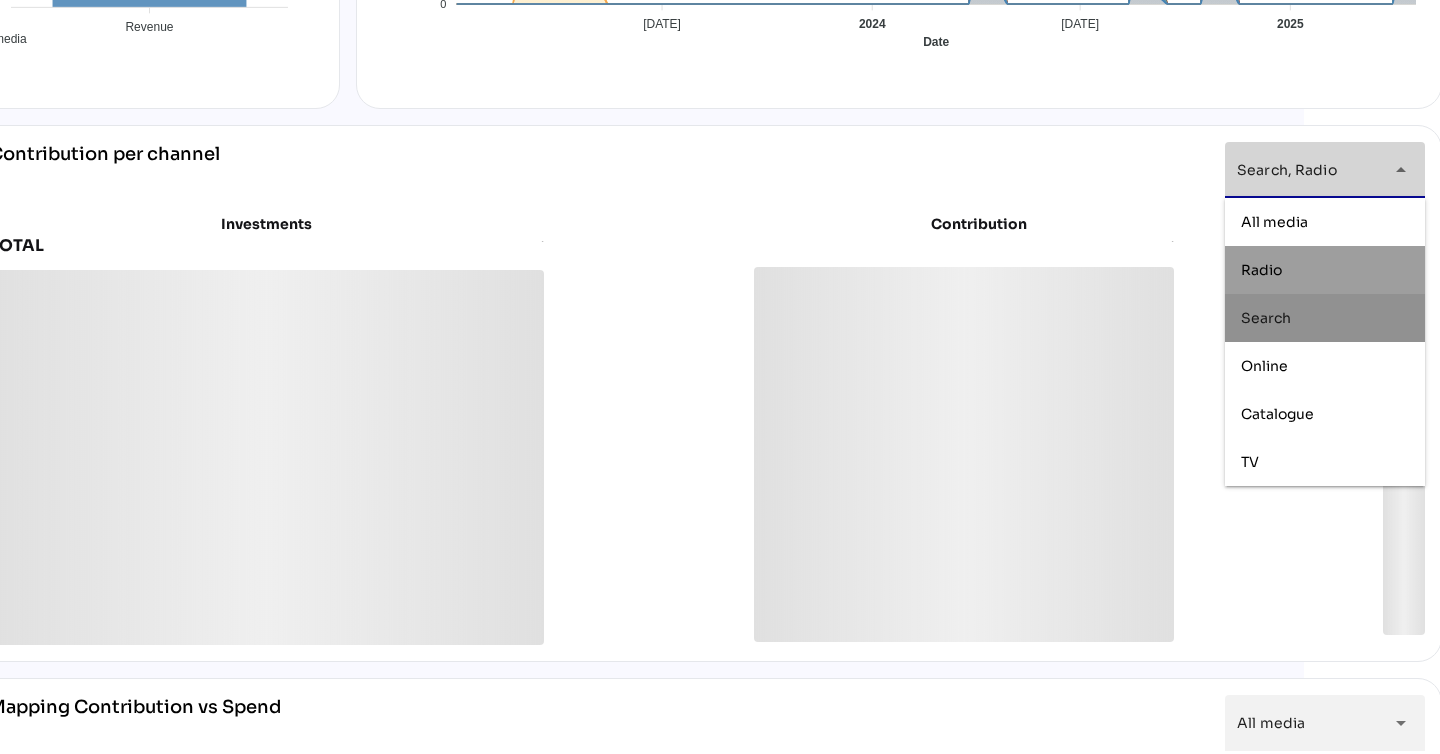click on "Search" at bounding box center [1325, 318] 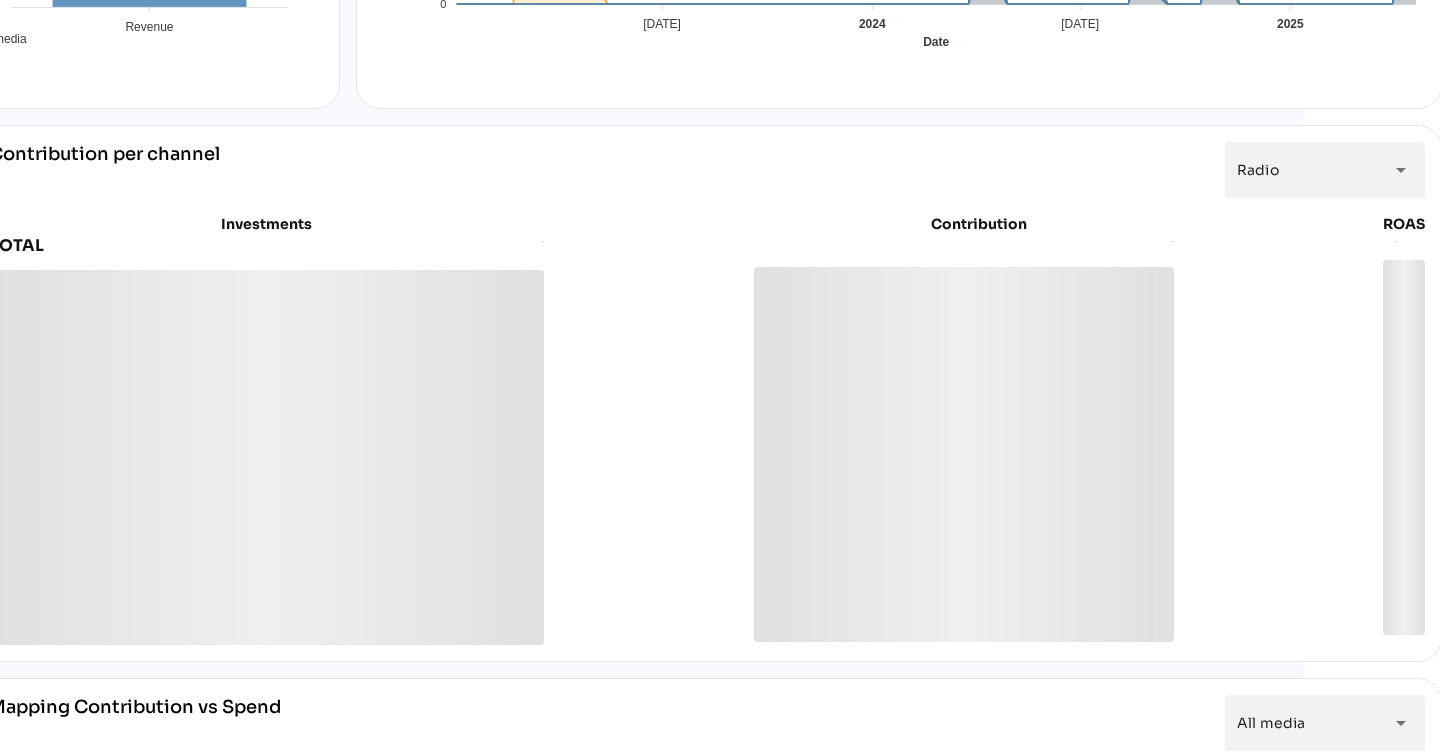 click on "Contribution per channel Radio ***** arrow_drop_down Investments TOTAL Contribution ROAS" at bounding box center [707, 393] 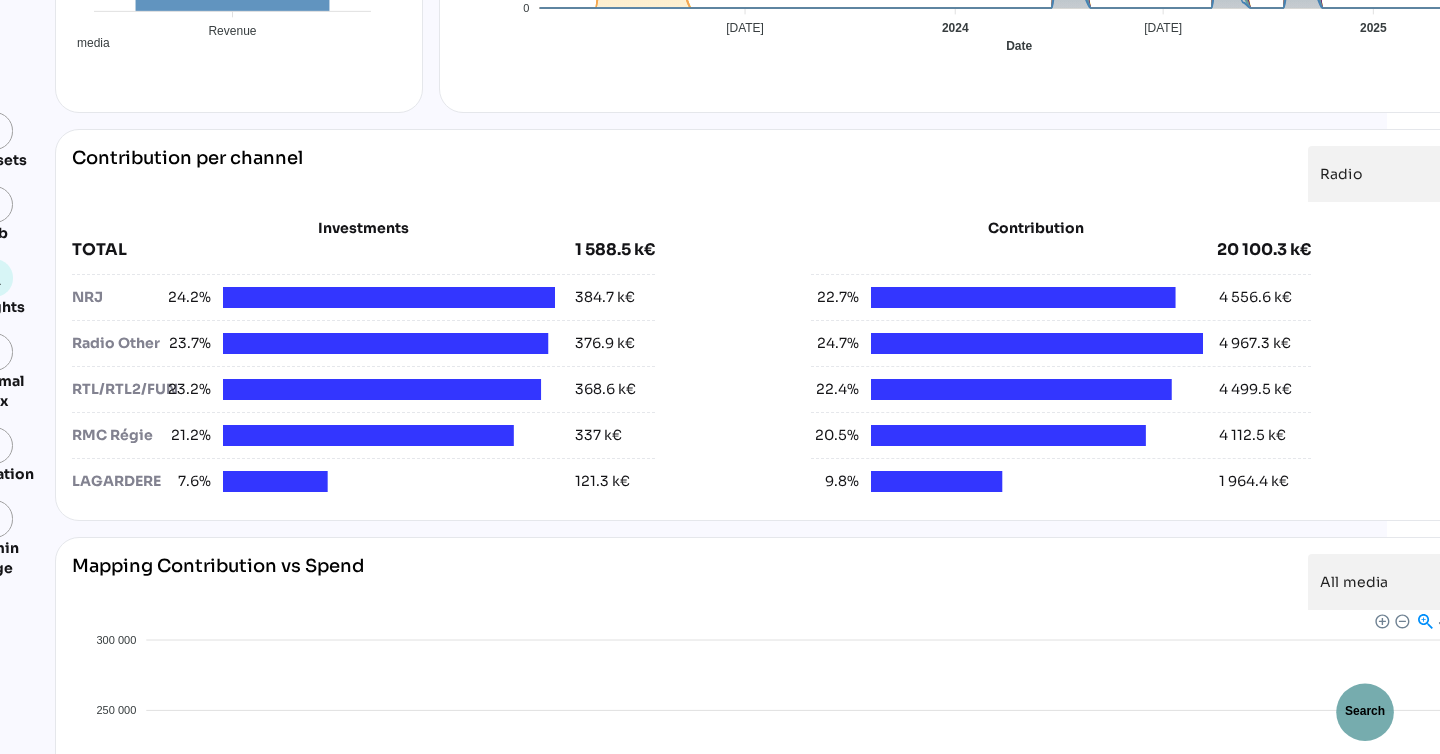 scroll, scrollTop: 644, scrollLeft: 138, axis: both 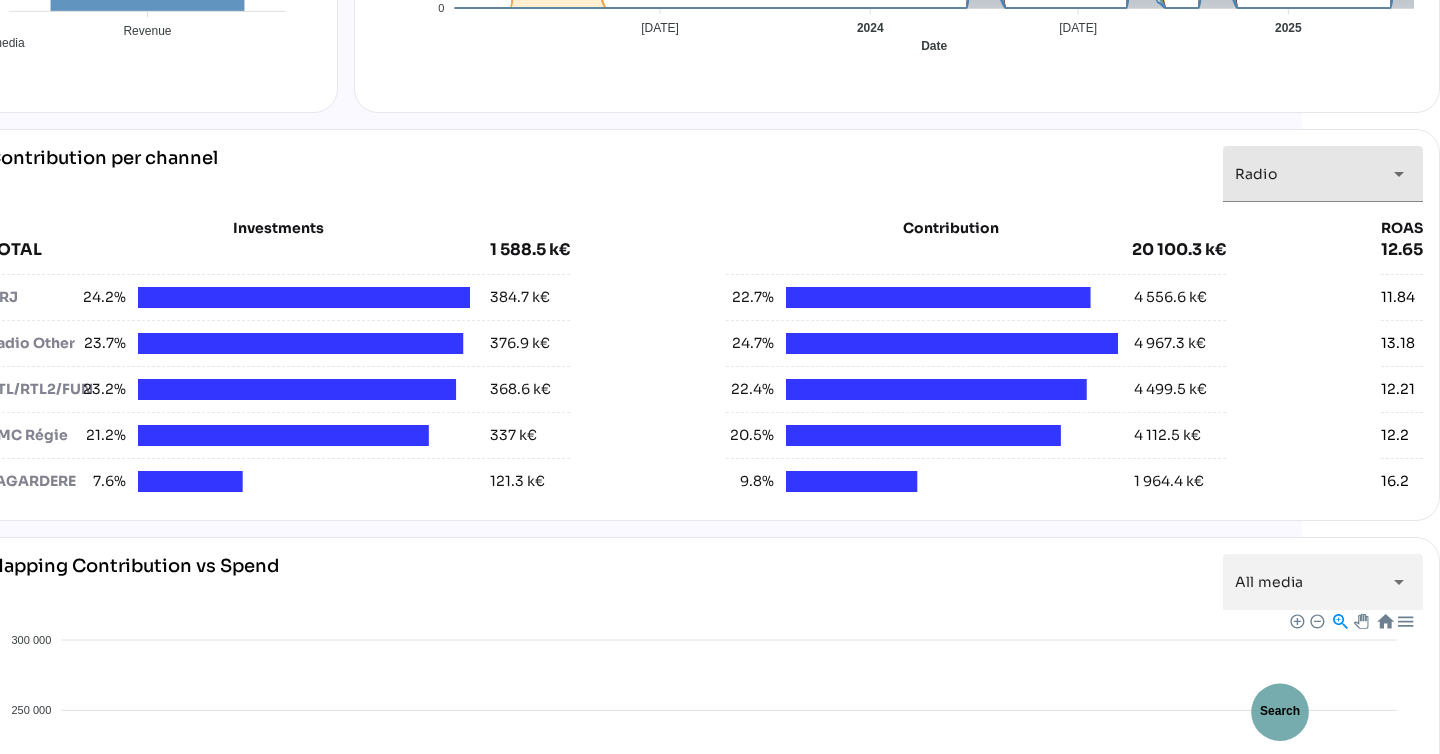 click on "arrow_drop_down" at bounding box center (1393, 174) 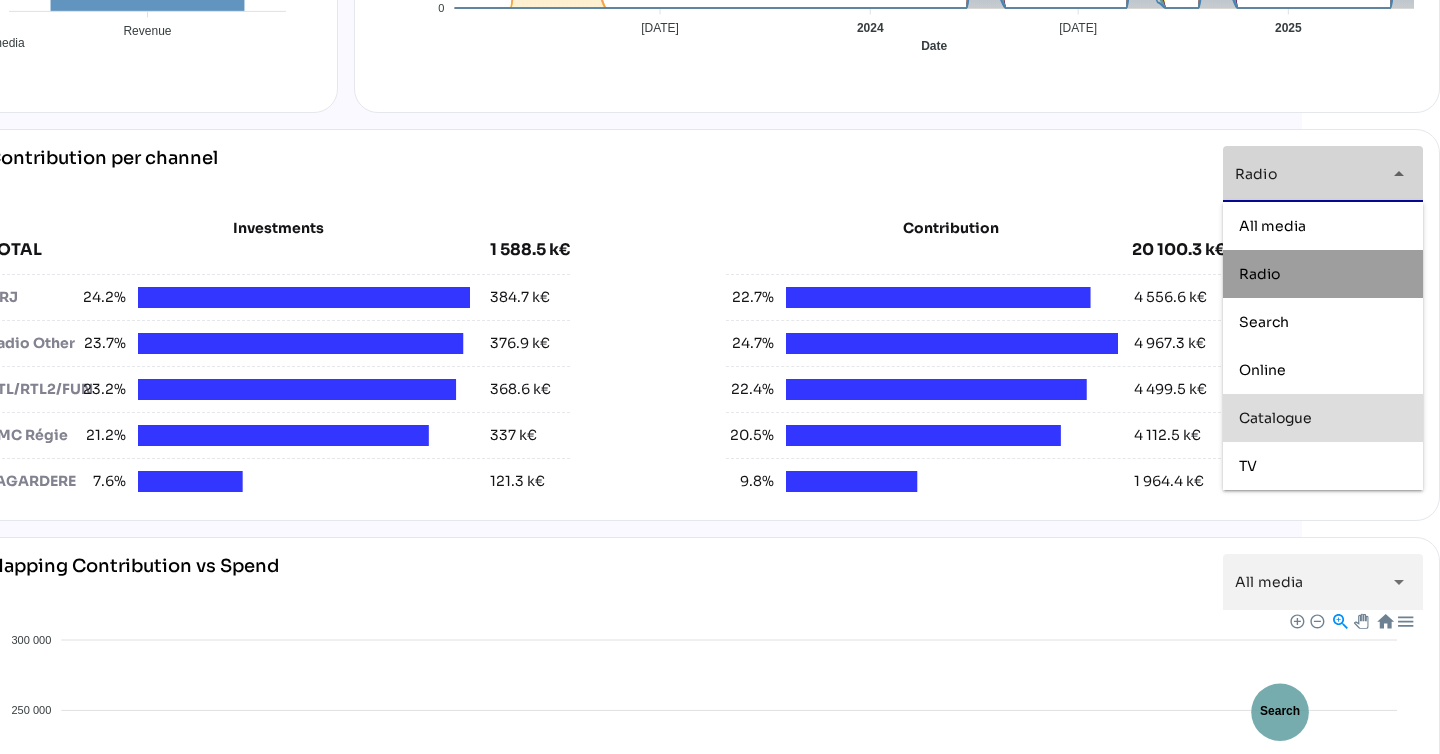 click on "Catalogue" at bounding box center [1323, 418] 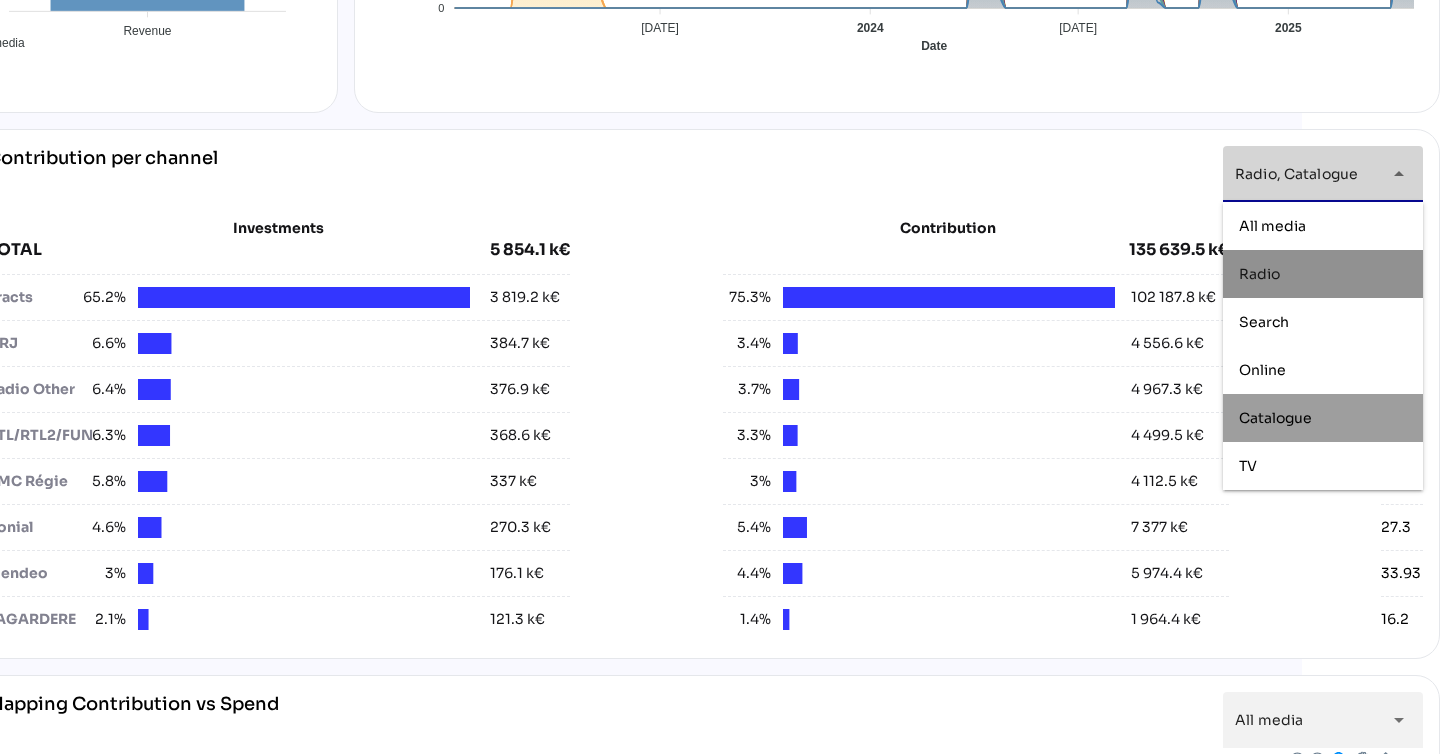 click on "Radio" at bounding box center [1323, 274] 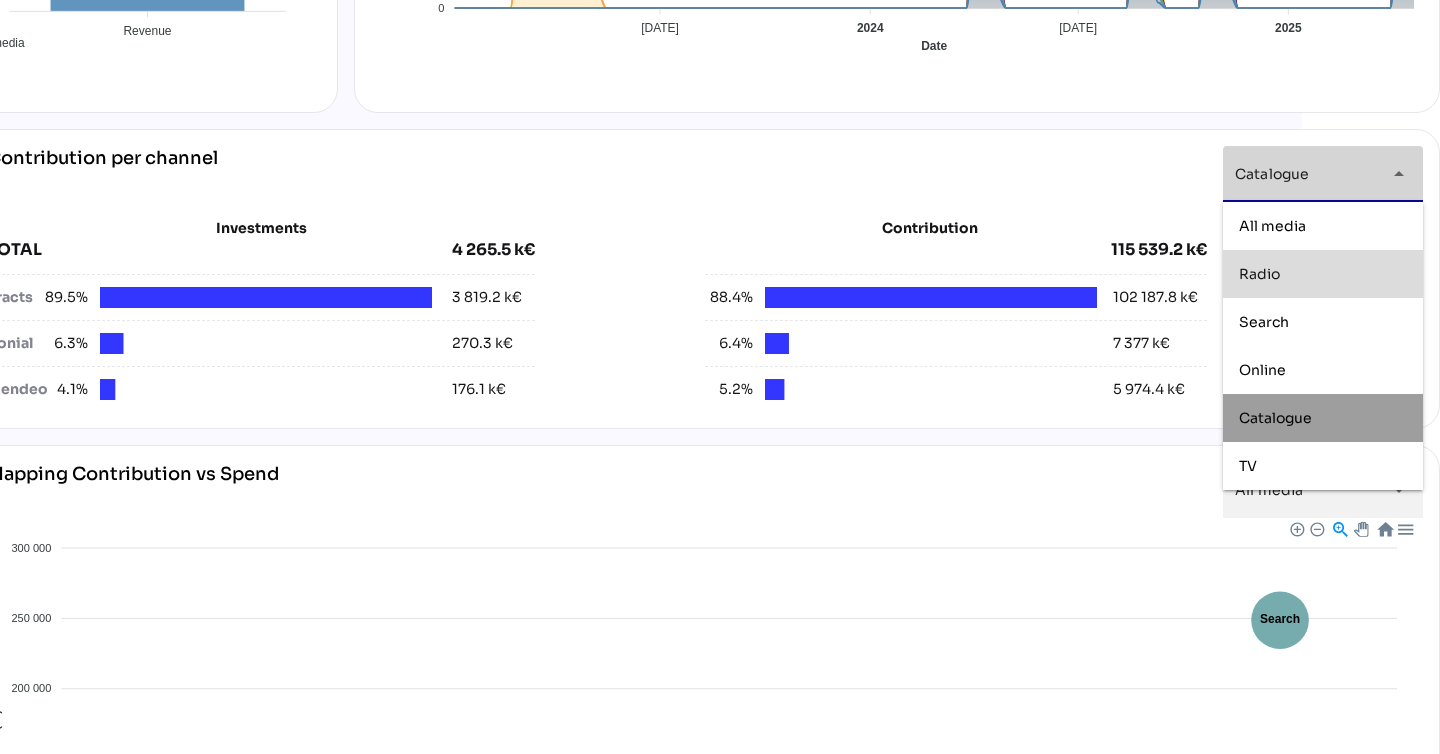 click on "Contribution per channel Catalogue ********* arrow_drop_down" at bounding box center [705, 174] 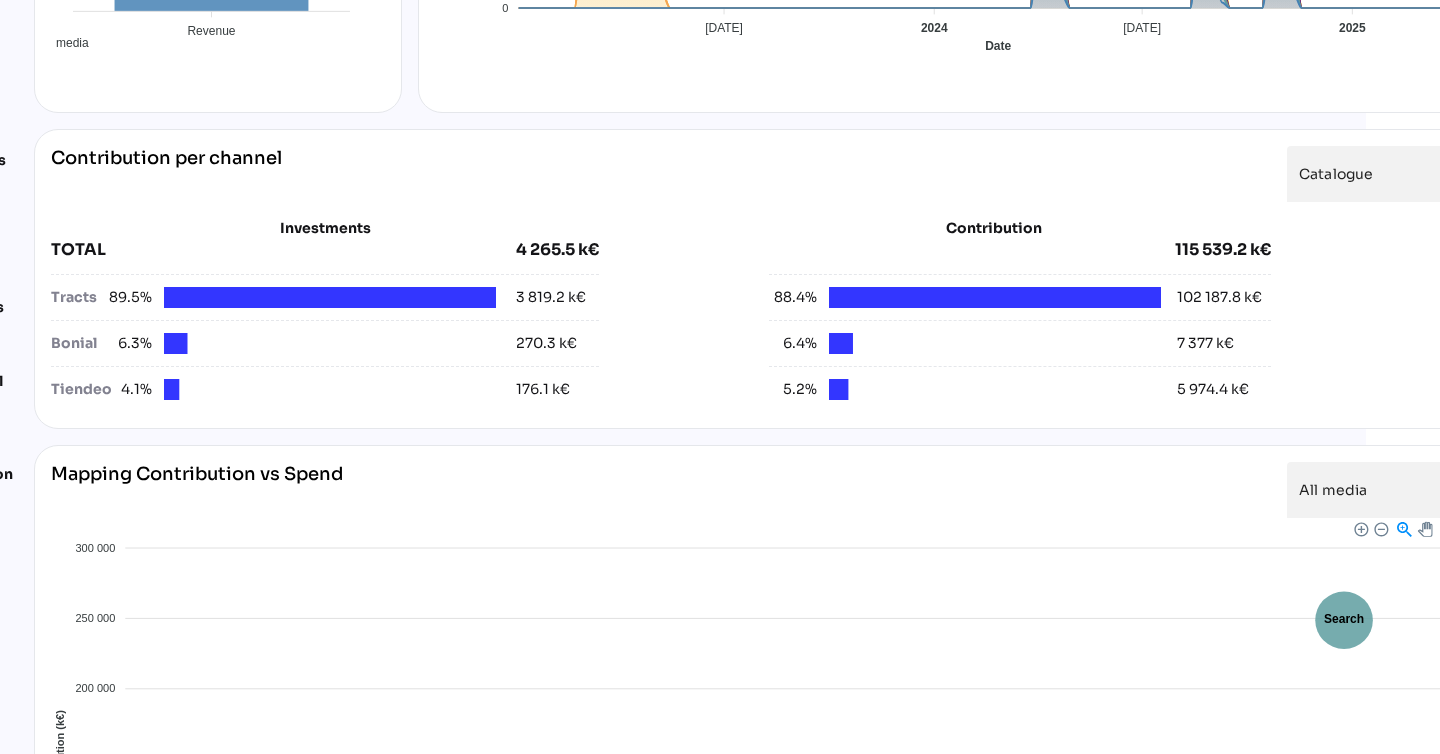 scroll, scrollTop: 644, scrollLeft: 0, axis: vertical 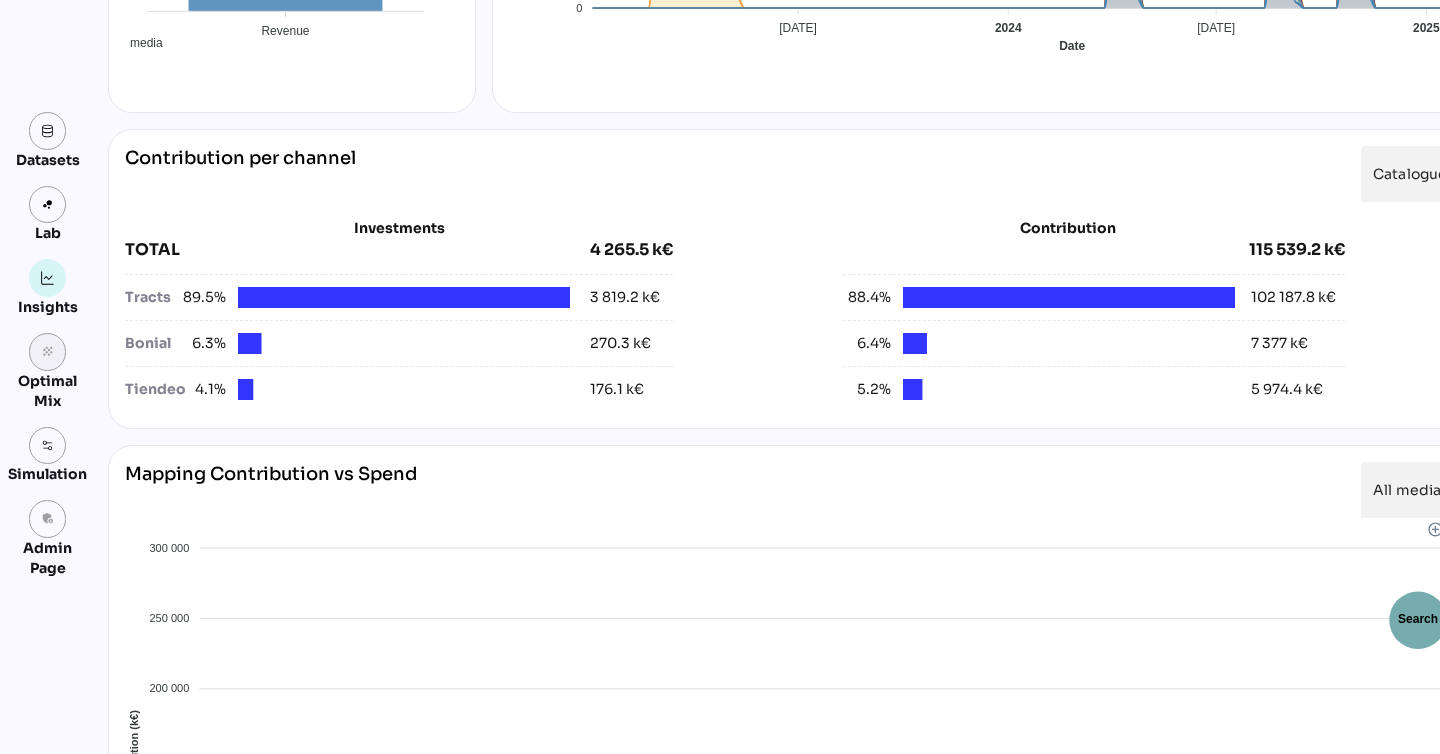 click on "grain" at bounding box center [48, 352] 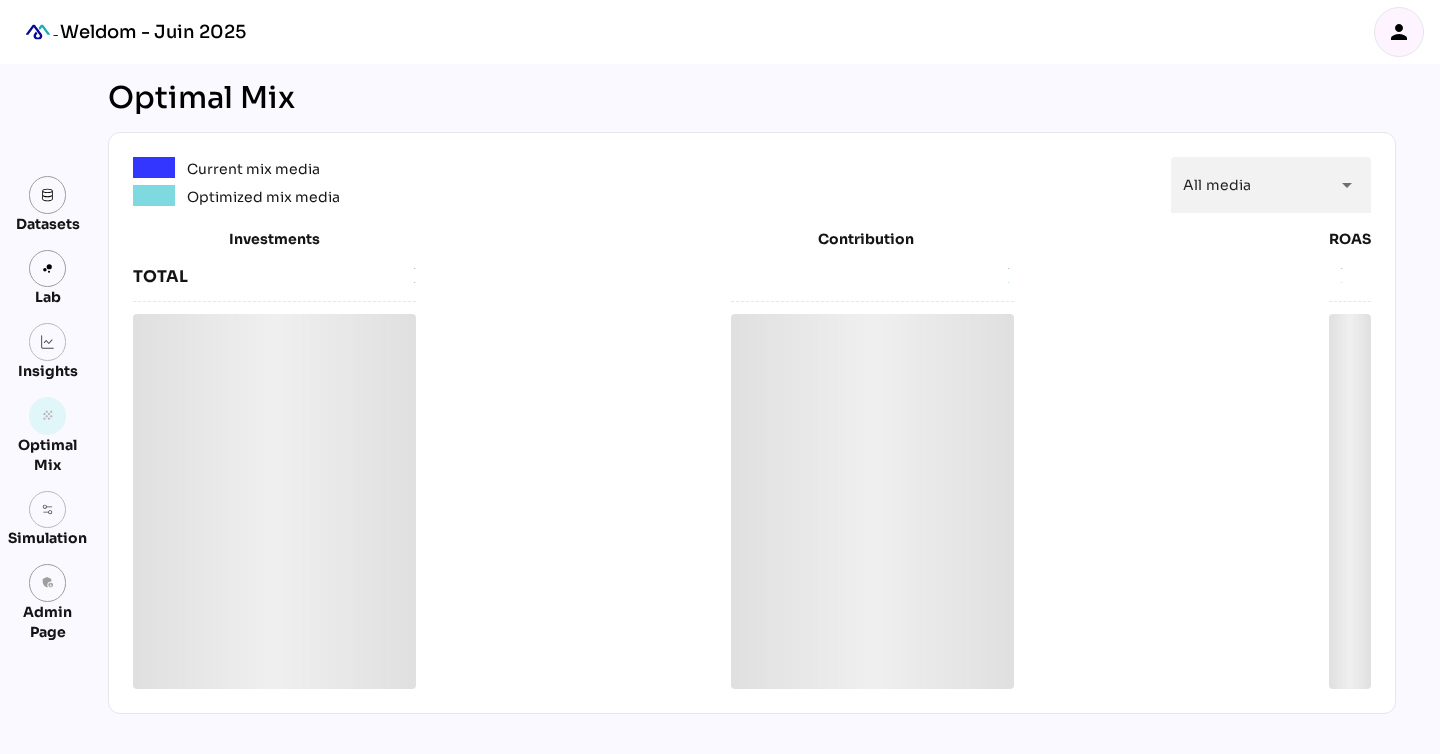 scroll, scrollTop: 0, scrollLeft: 0, axis: both 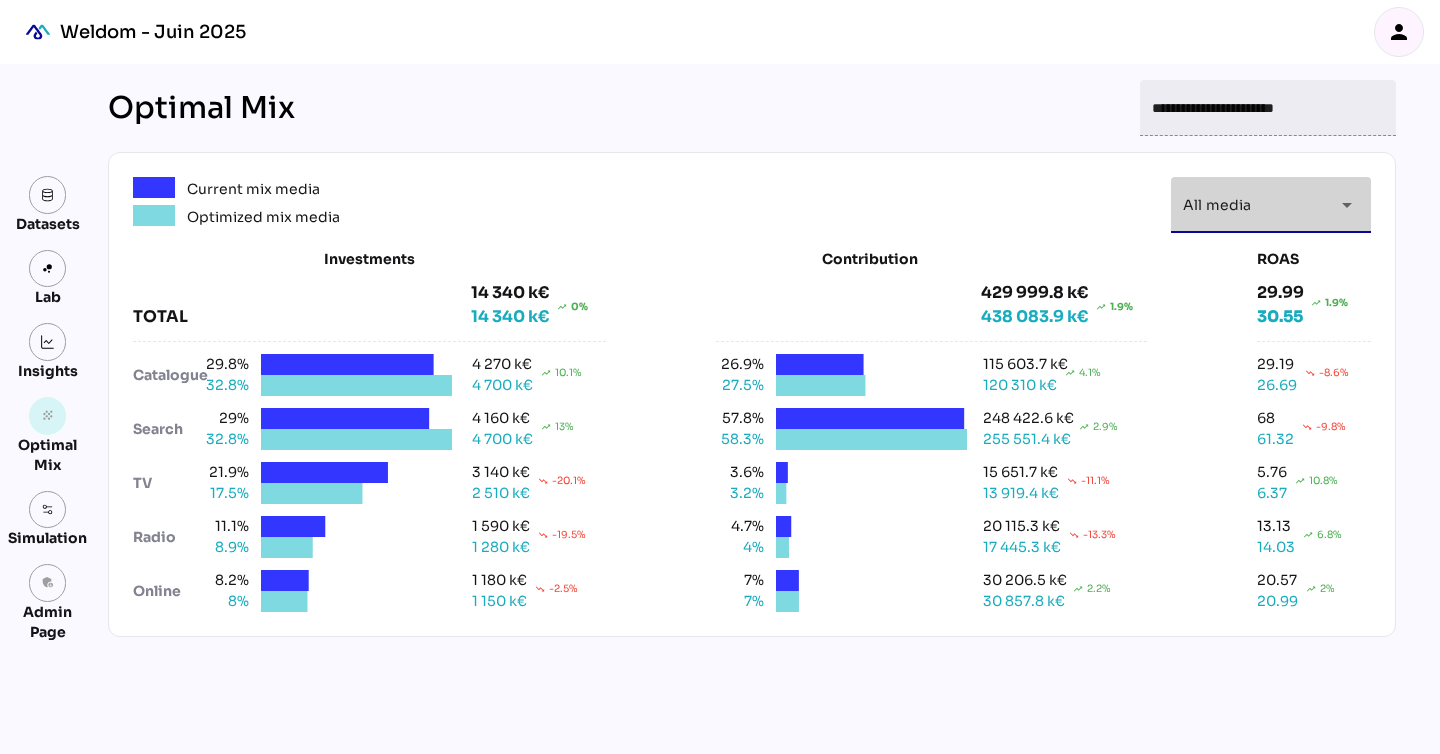 click on "All media *********" at bounding box center [1253, 205] 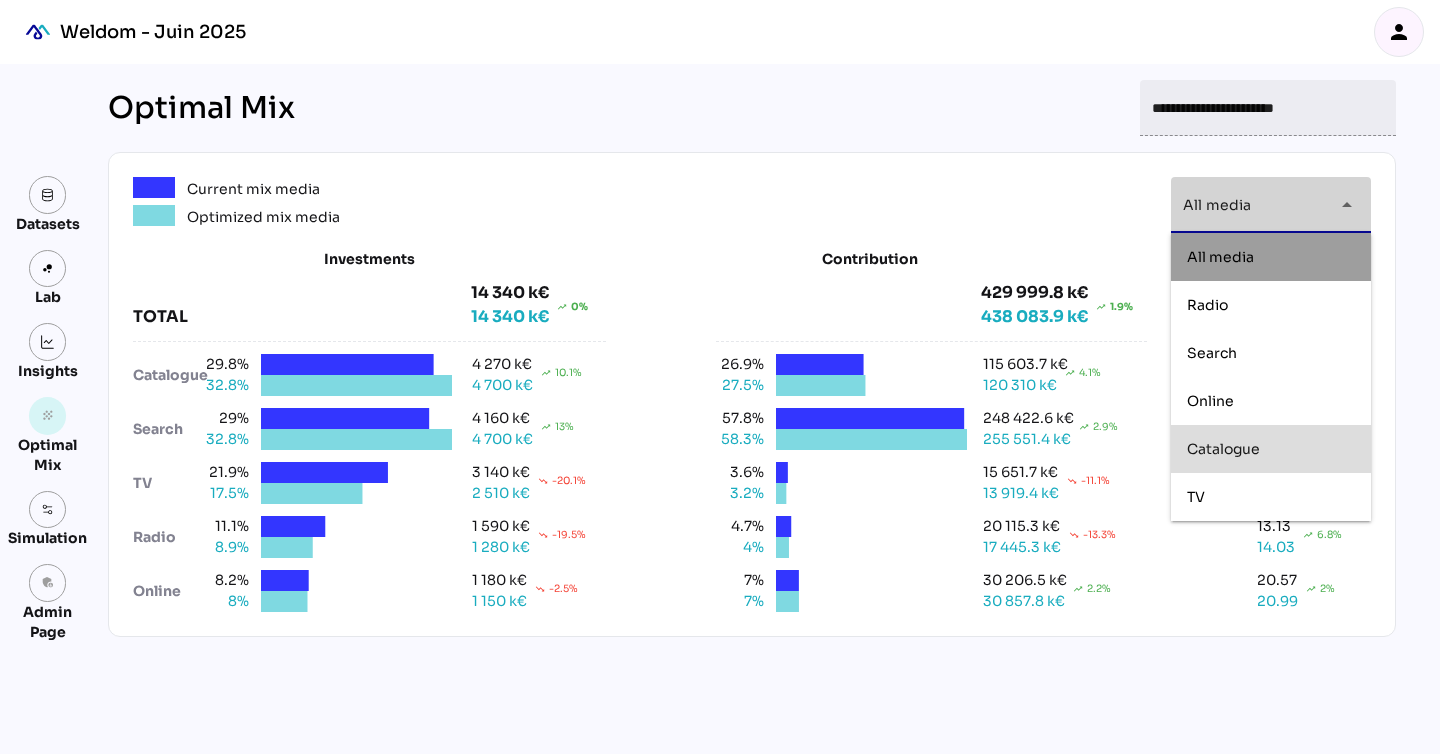 click on "Catalogue" at bounding box center (1223, 449) 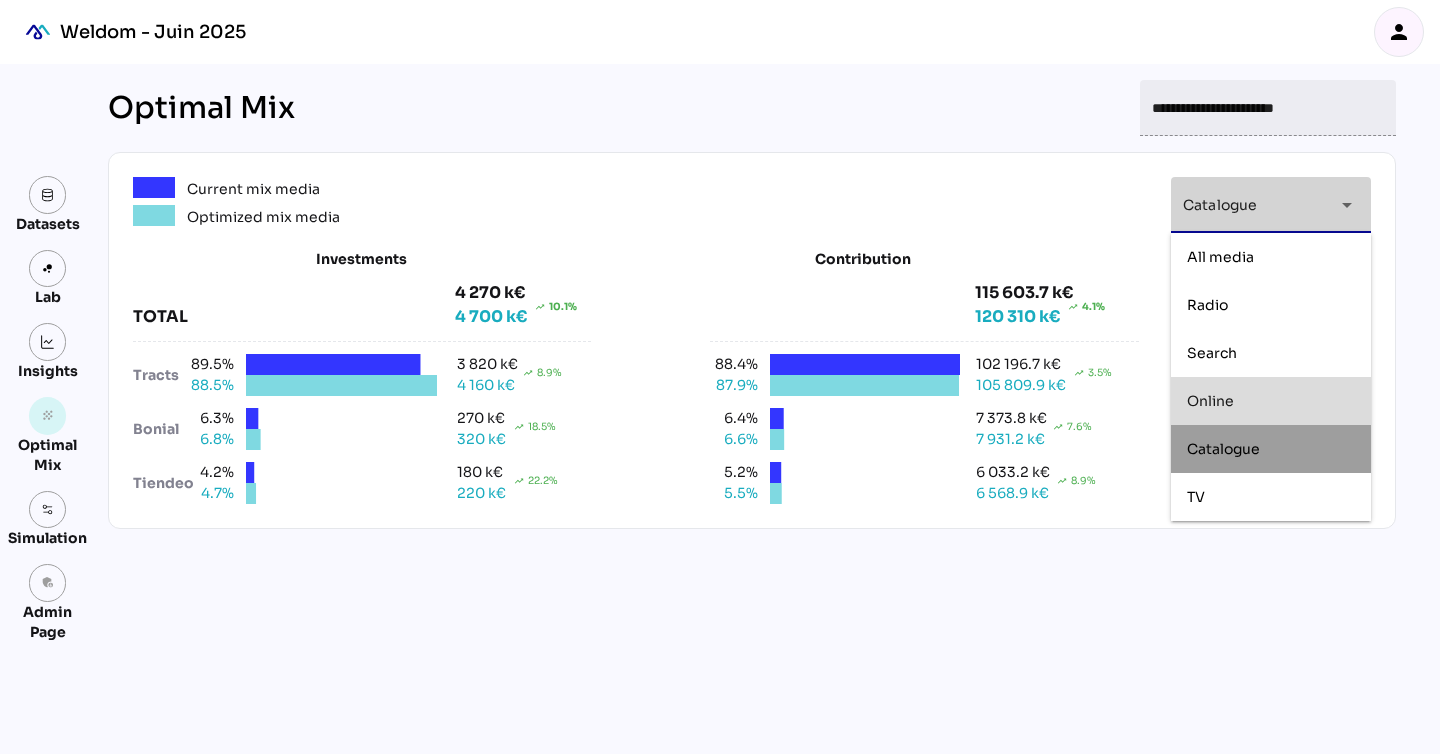 click on "**********" 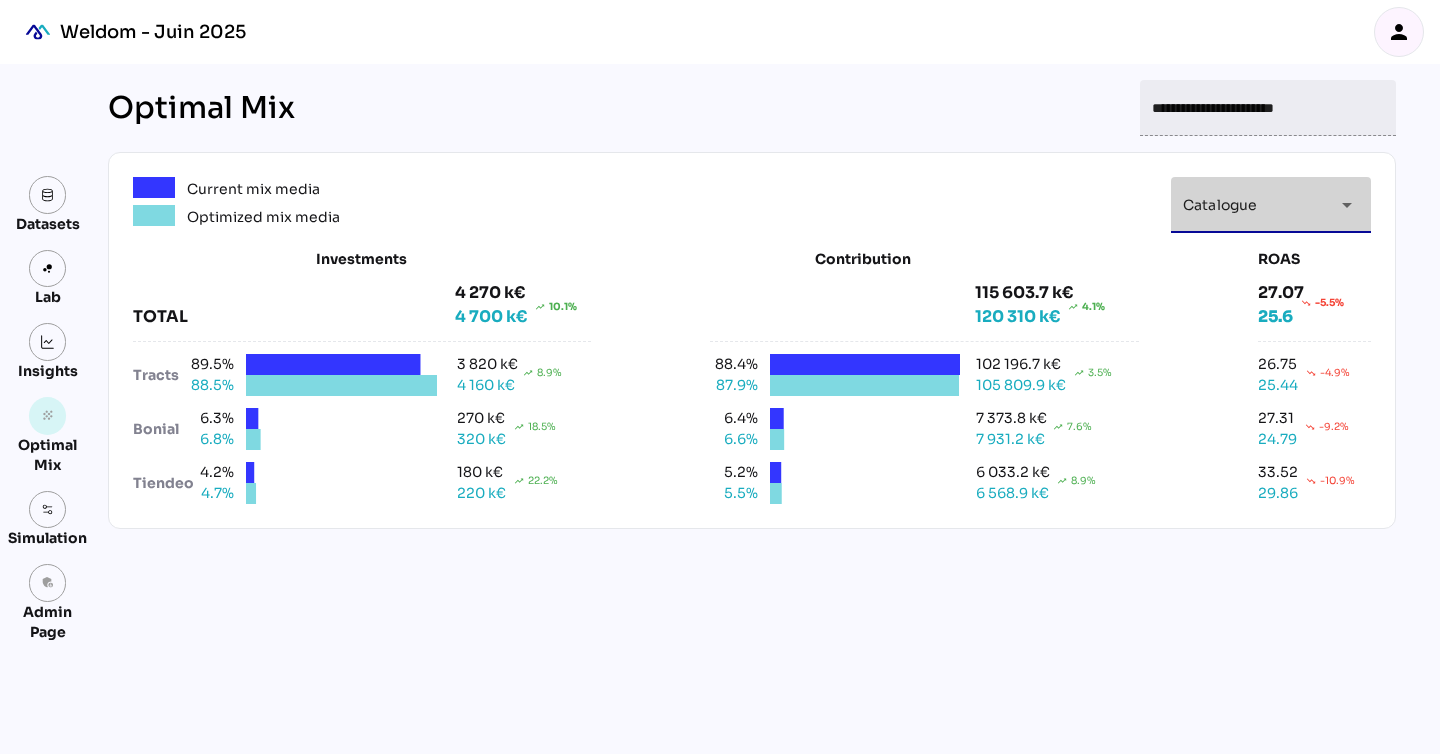 click on "Catalogue *********" at bounding box center (1253, 205) 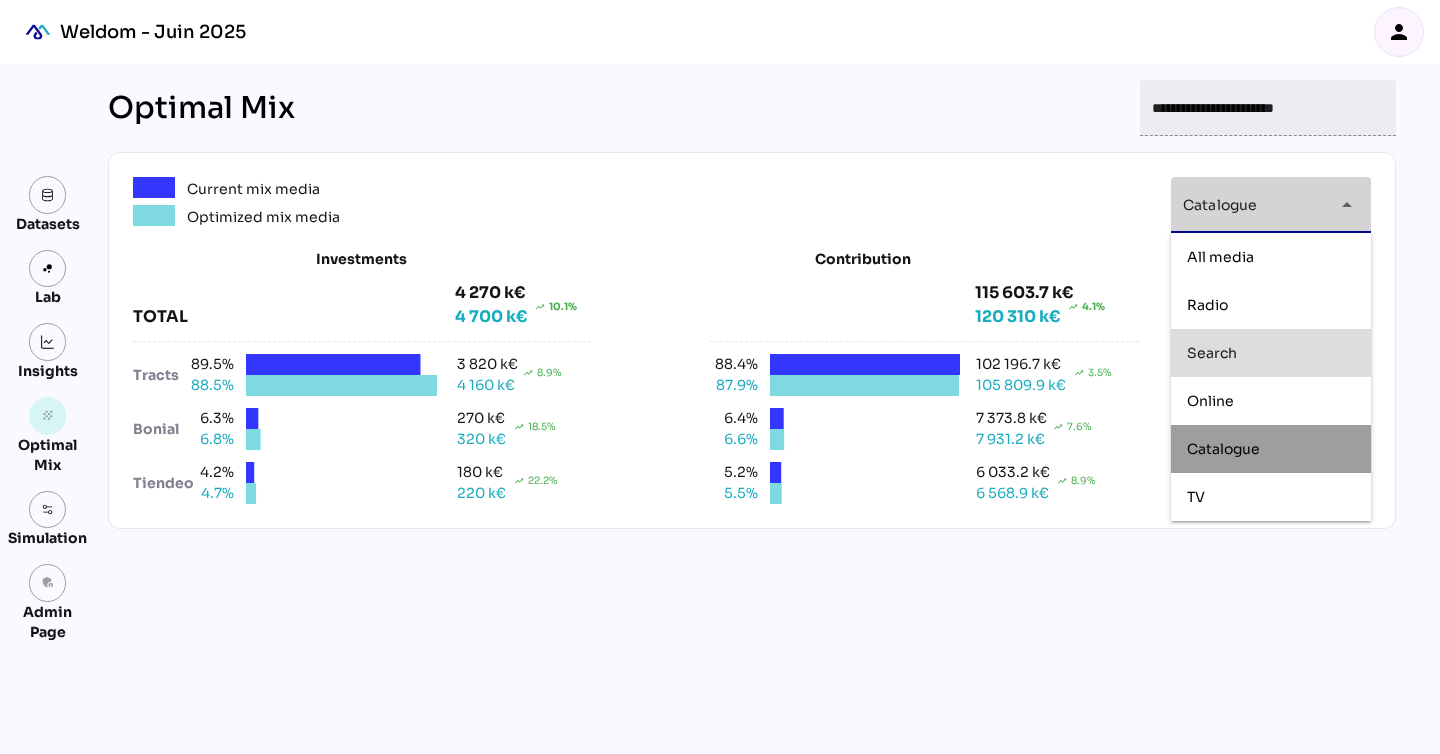 click on "Search" at bounding box center (1212, 353) 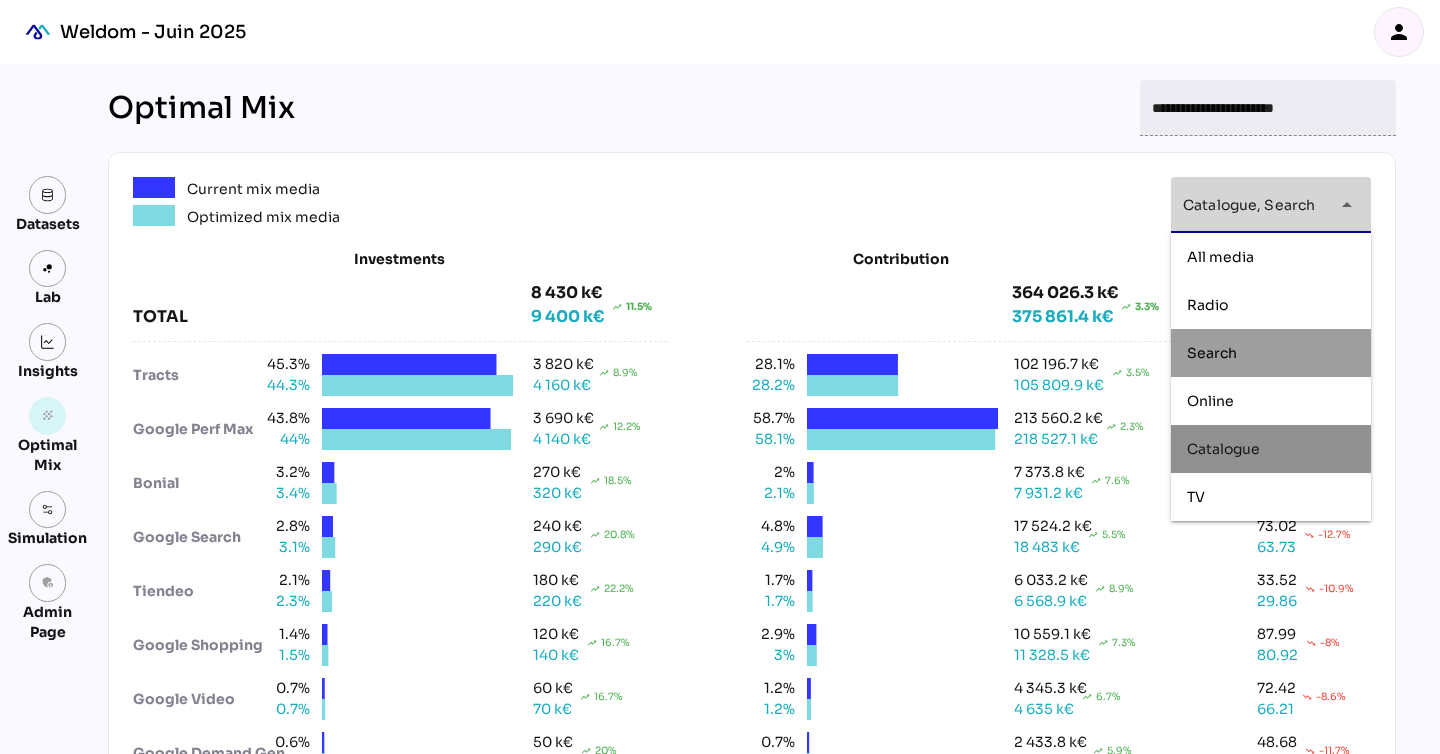 click on "Catalogue" at bounding box center (1223, 449) 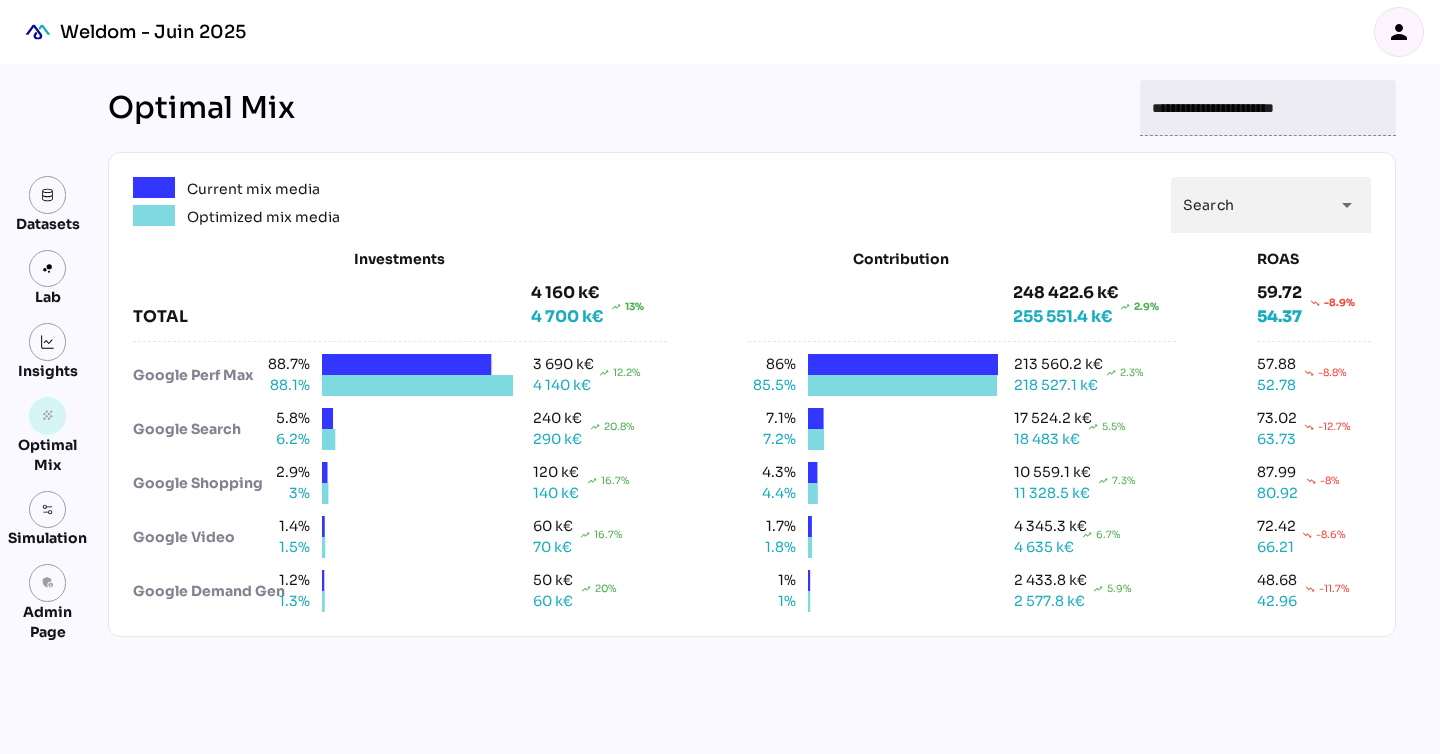 click on "Current mix media Optimized mix media Search ****** arrow_drop_down" at bounding box center (752, 205) 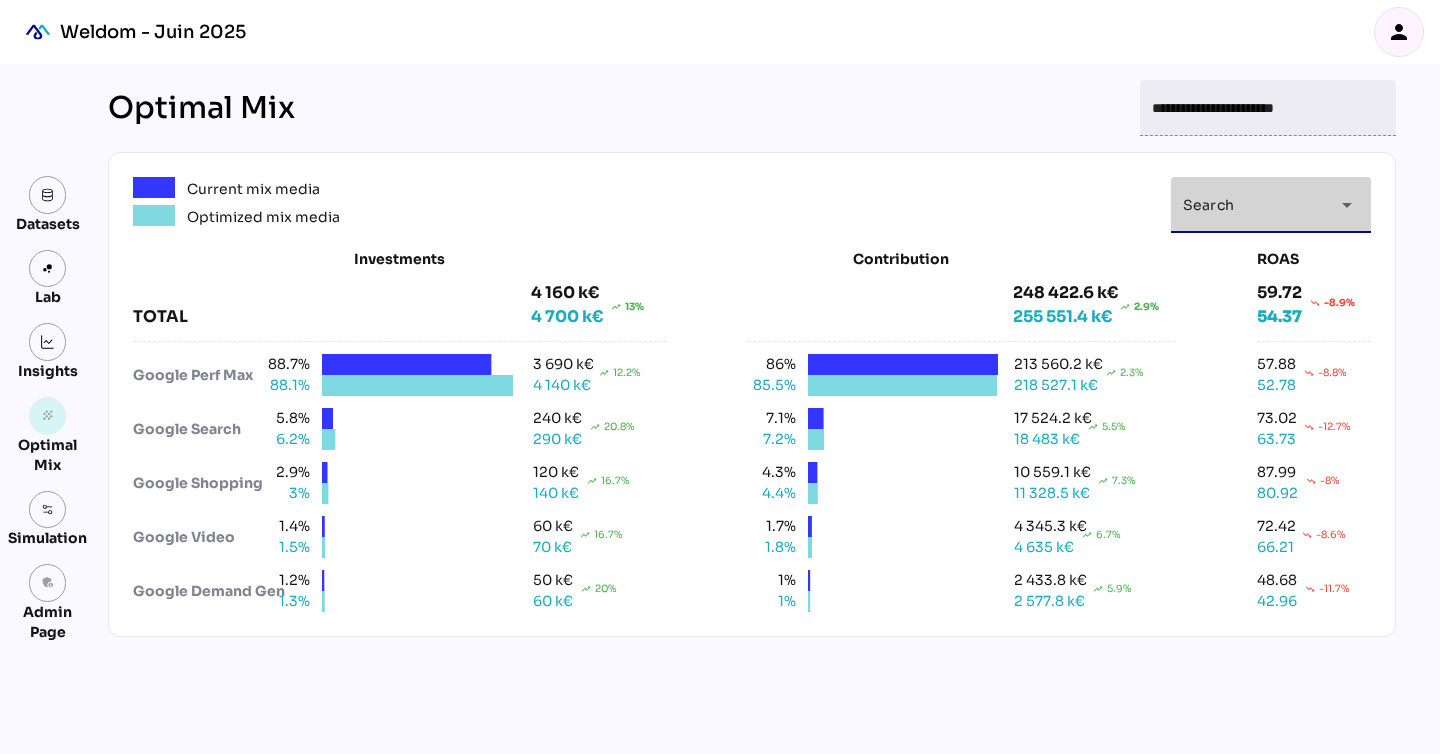 click on "arrow_drop_down" at bounding box center (1341, 205) 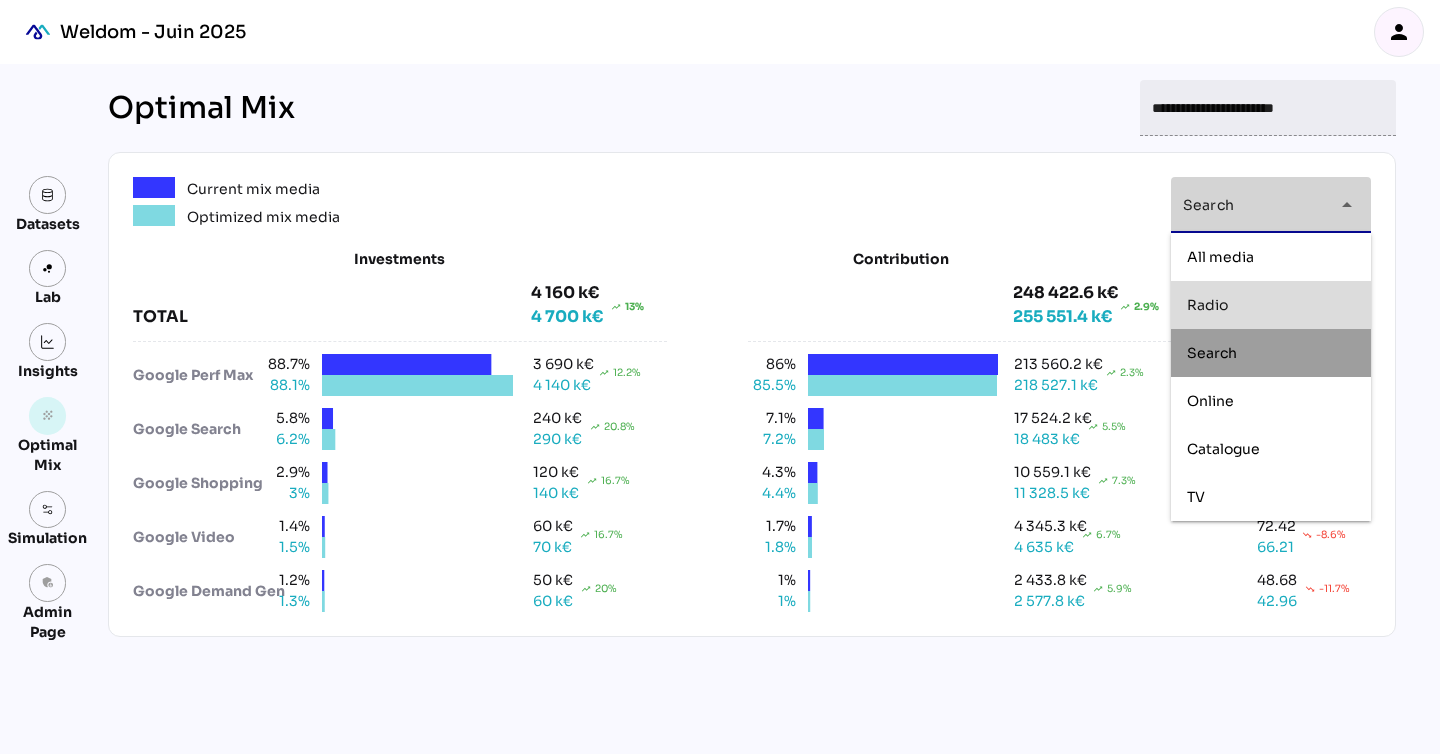 click on "Radio" at bounding box center (1271, 305) 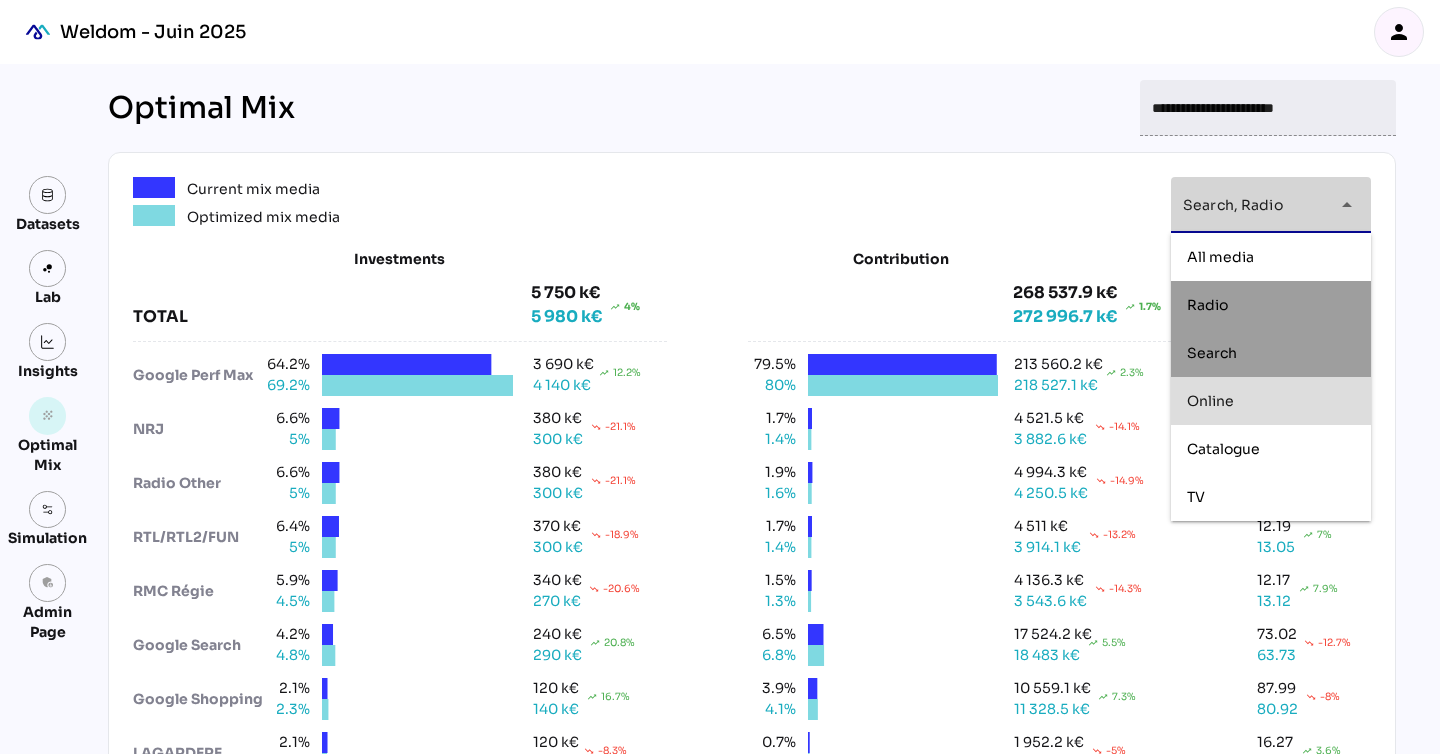 click on "Online" at bounding box center [1271, 401] 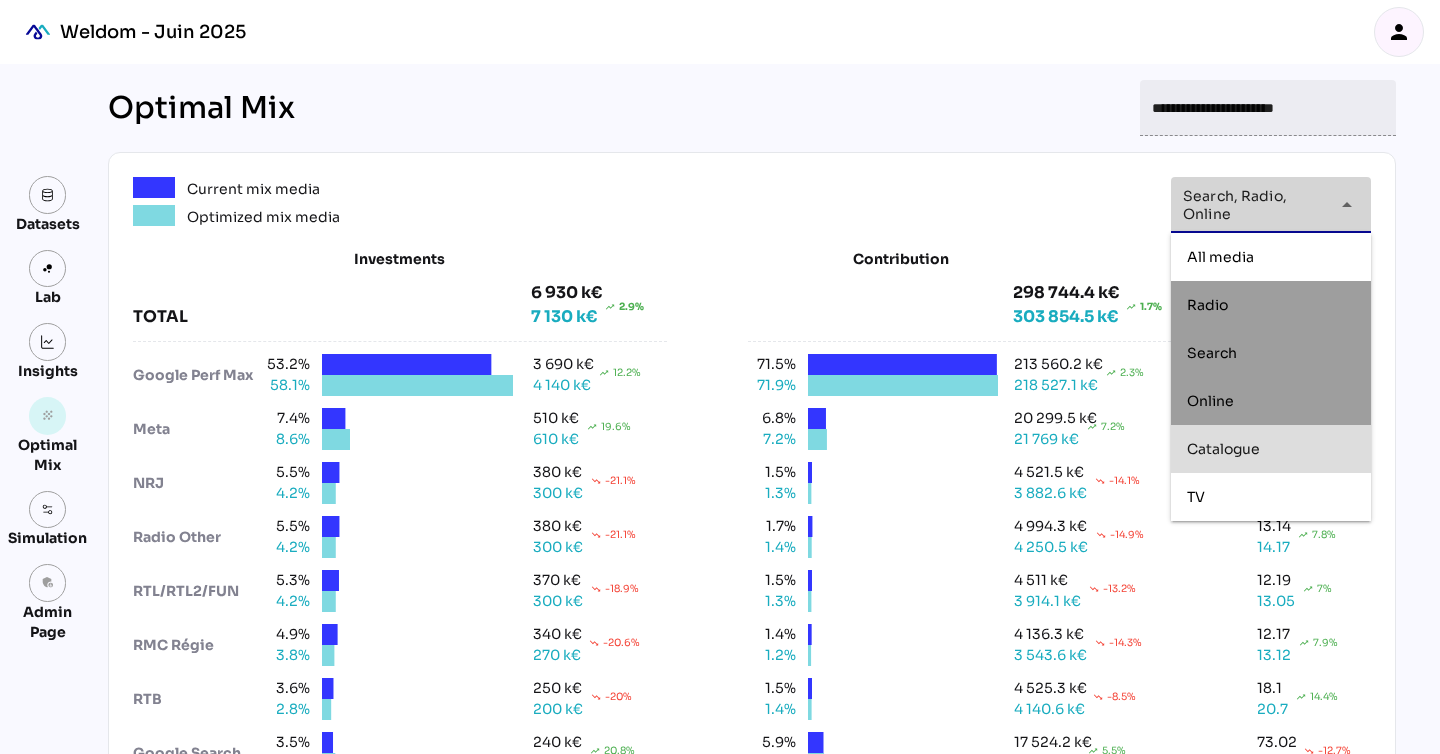 click on "Catalogue" at bounding box center [1223, 449] 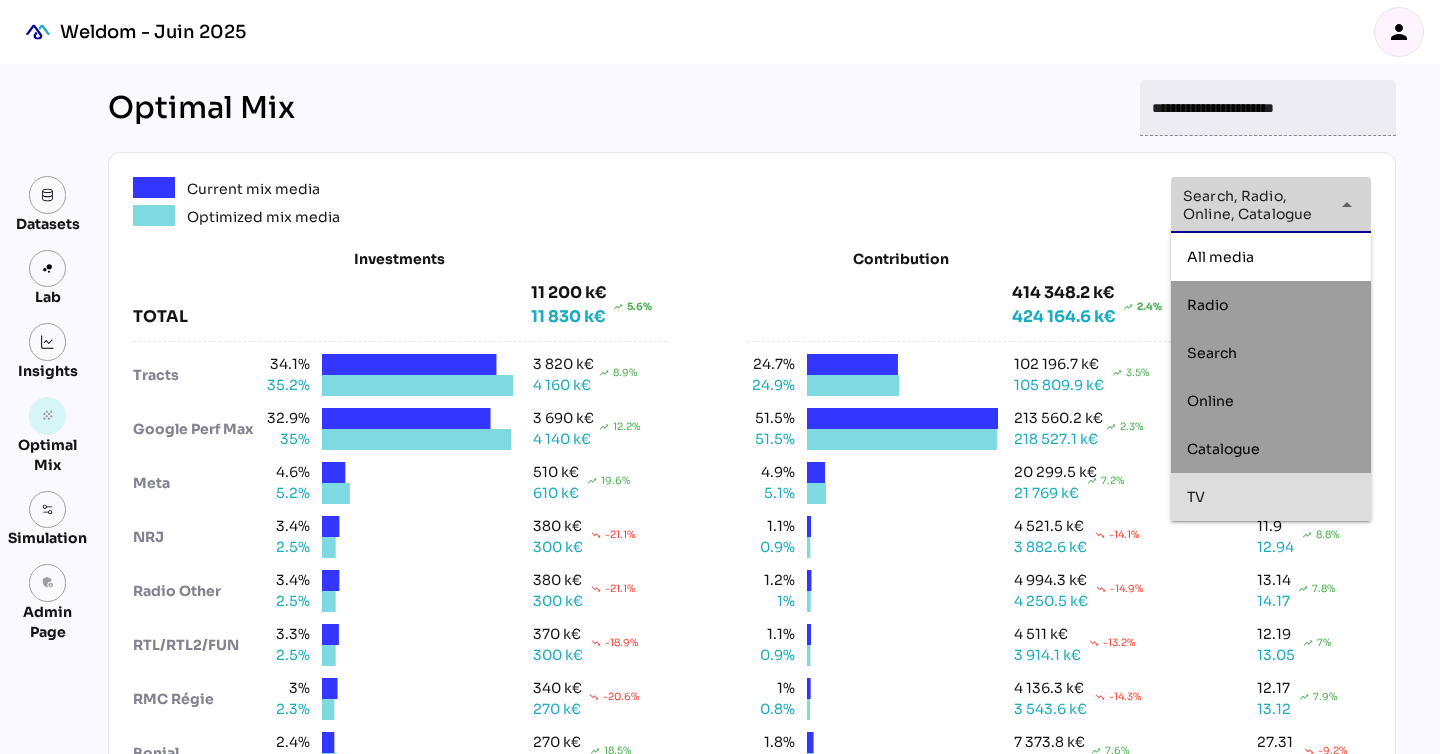 click on "TV" at bounding box center (1271, 497) 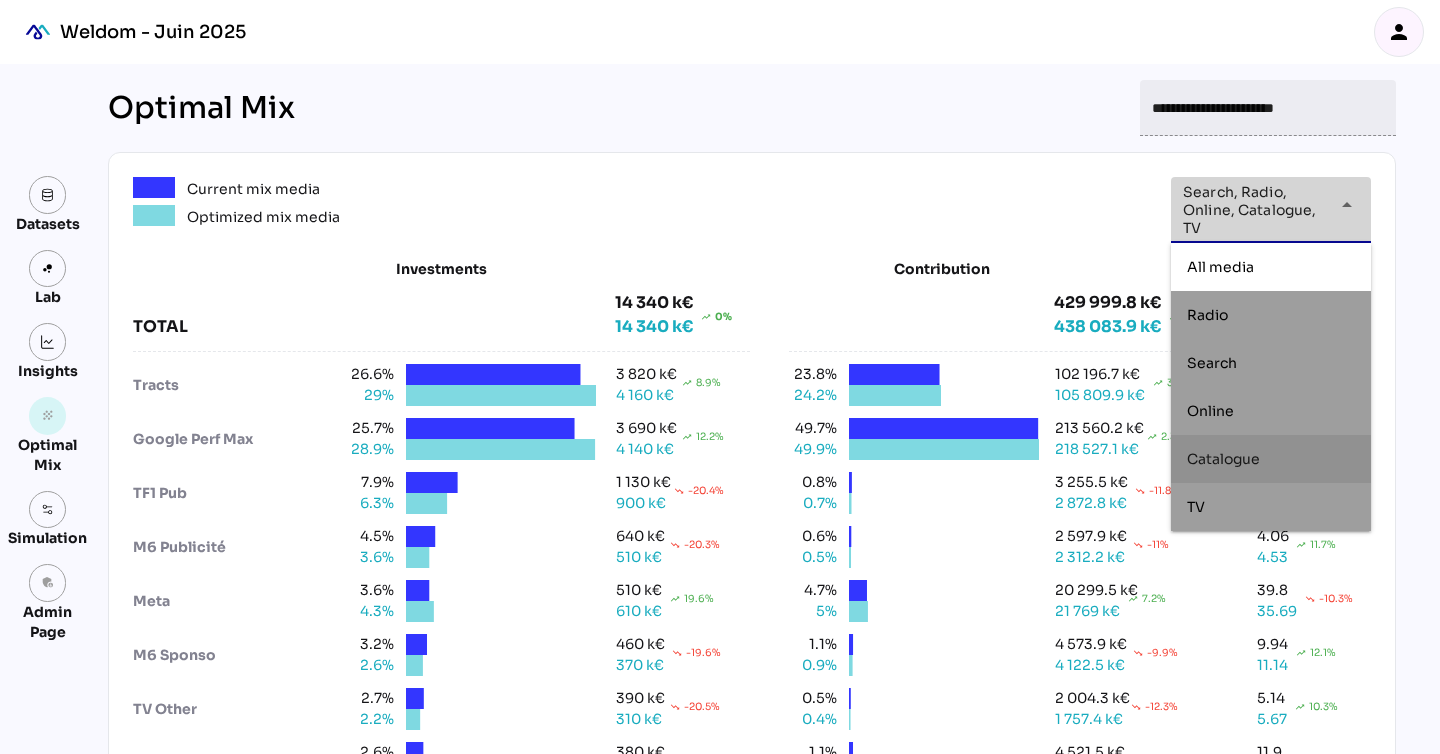 click on "**********" at bounding box center (752, 210) 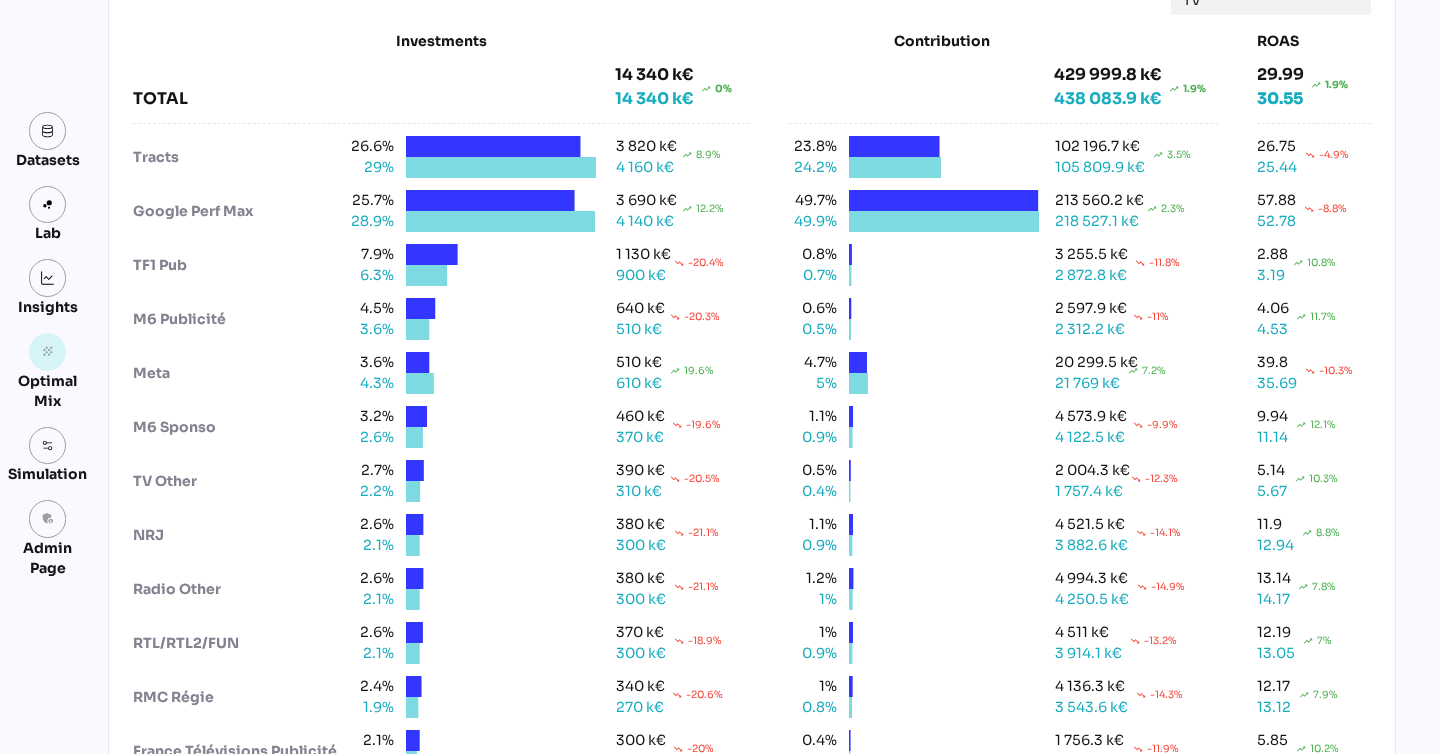 scroll, scrollTop: 0, scrollLeft: 0, axis: both 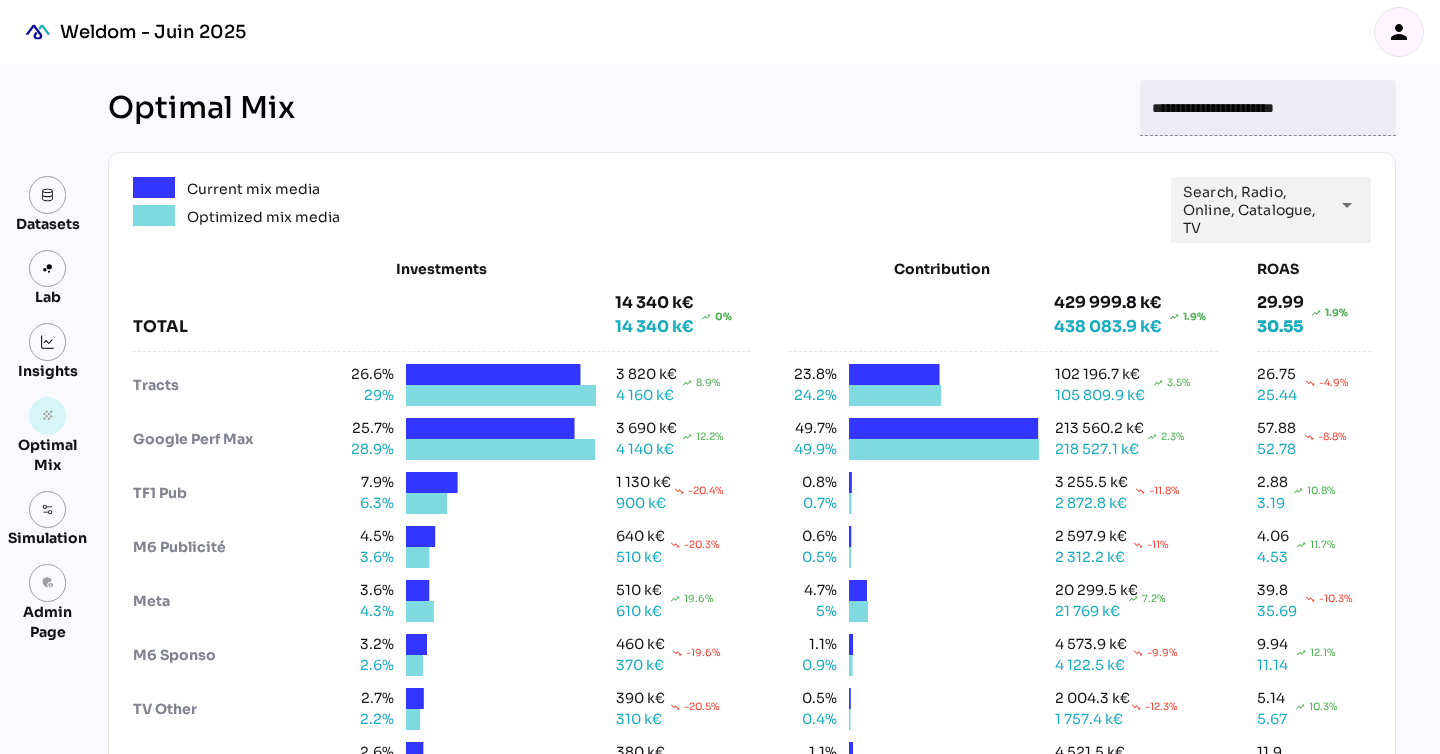 click at bounding box center [921, 315] 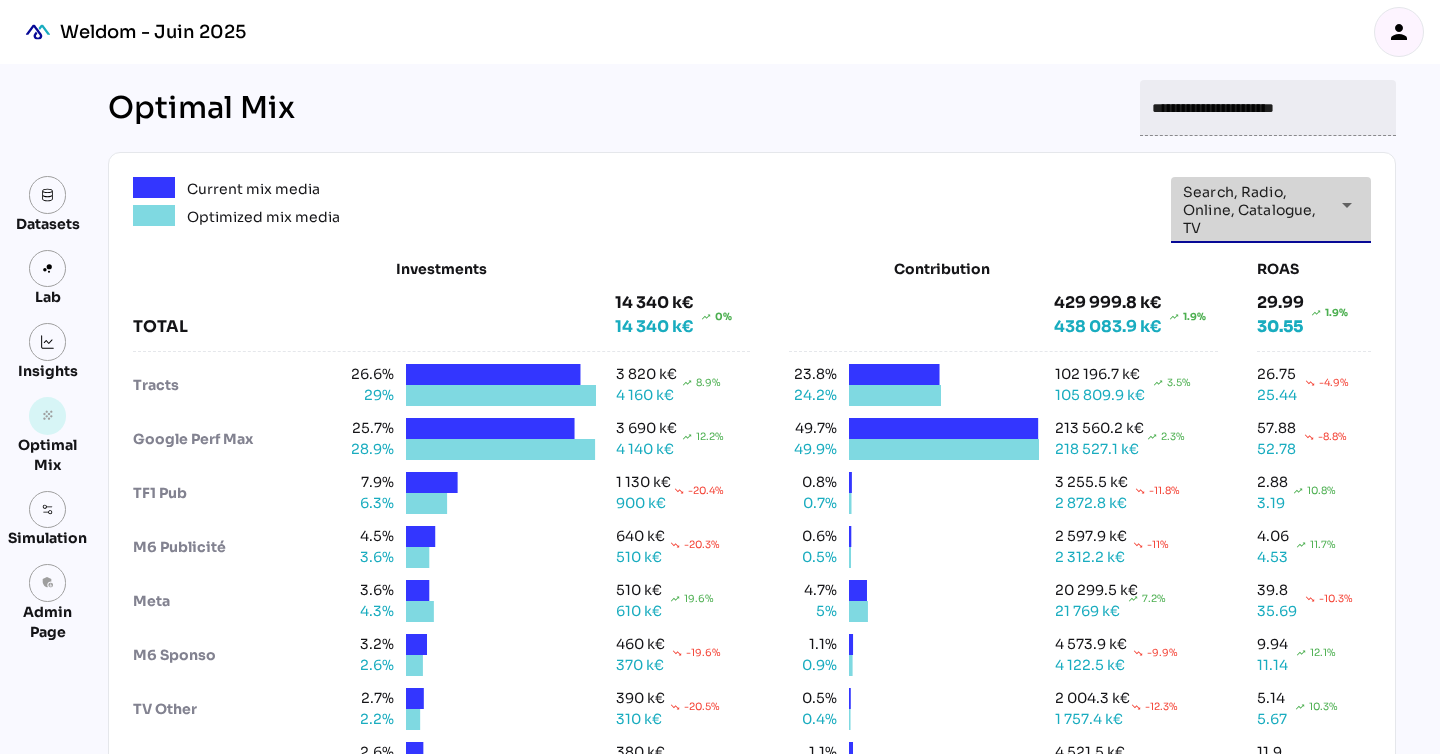 click on "arrow_drop_down" at bounding box center [1341, 205] 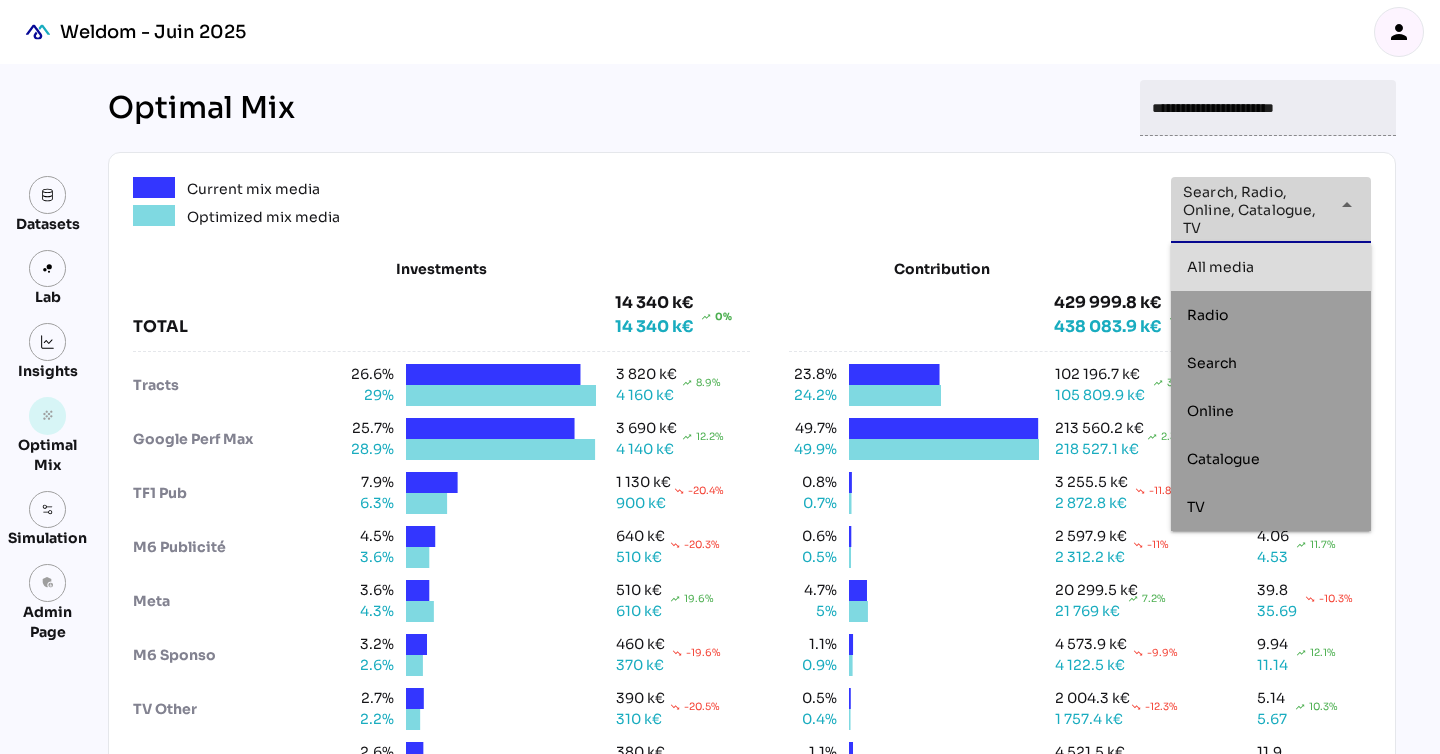 click on "All media" at bounding box center [1220, 267] 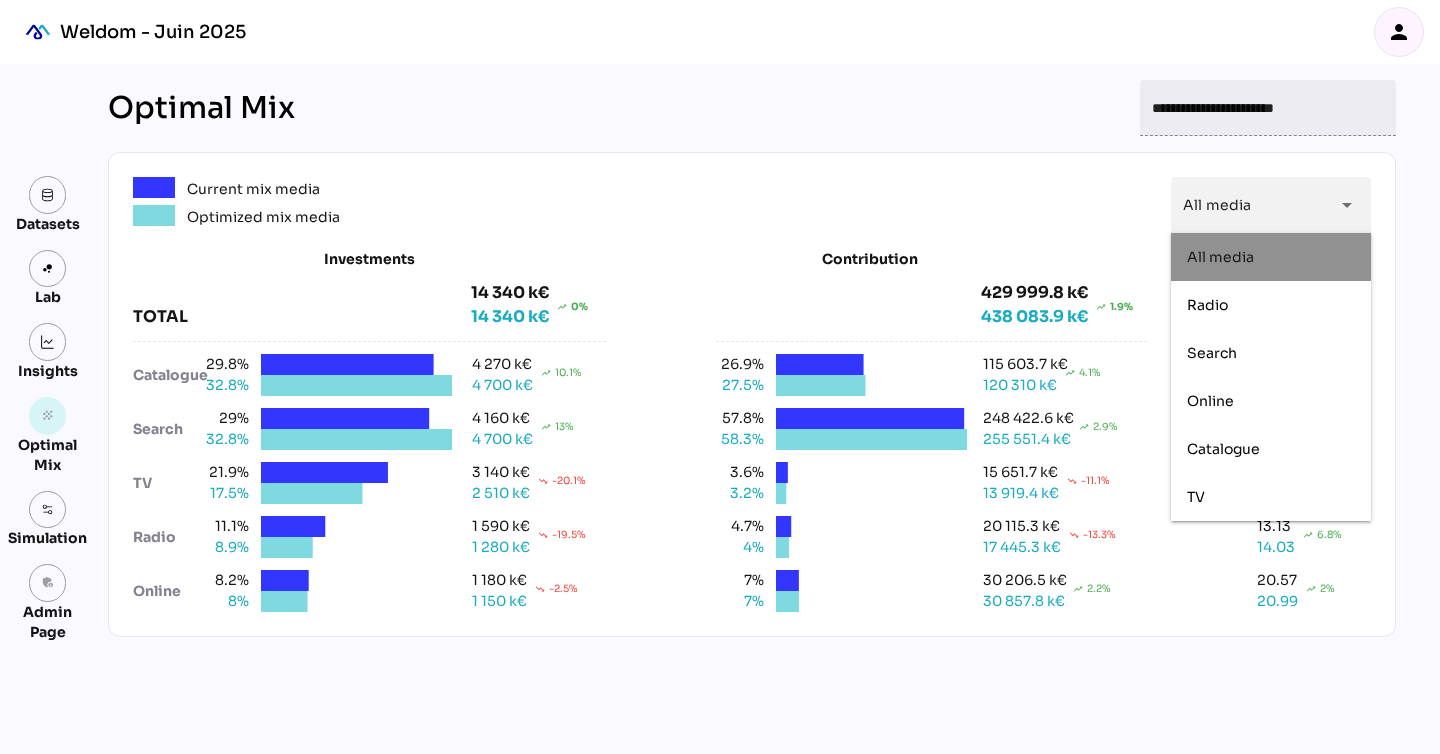 click on "Current mix media Optimized mix media All media ********* arrow_drop_down" at bounding box center [752, 205] 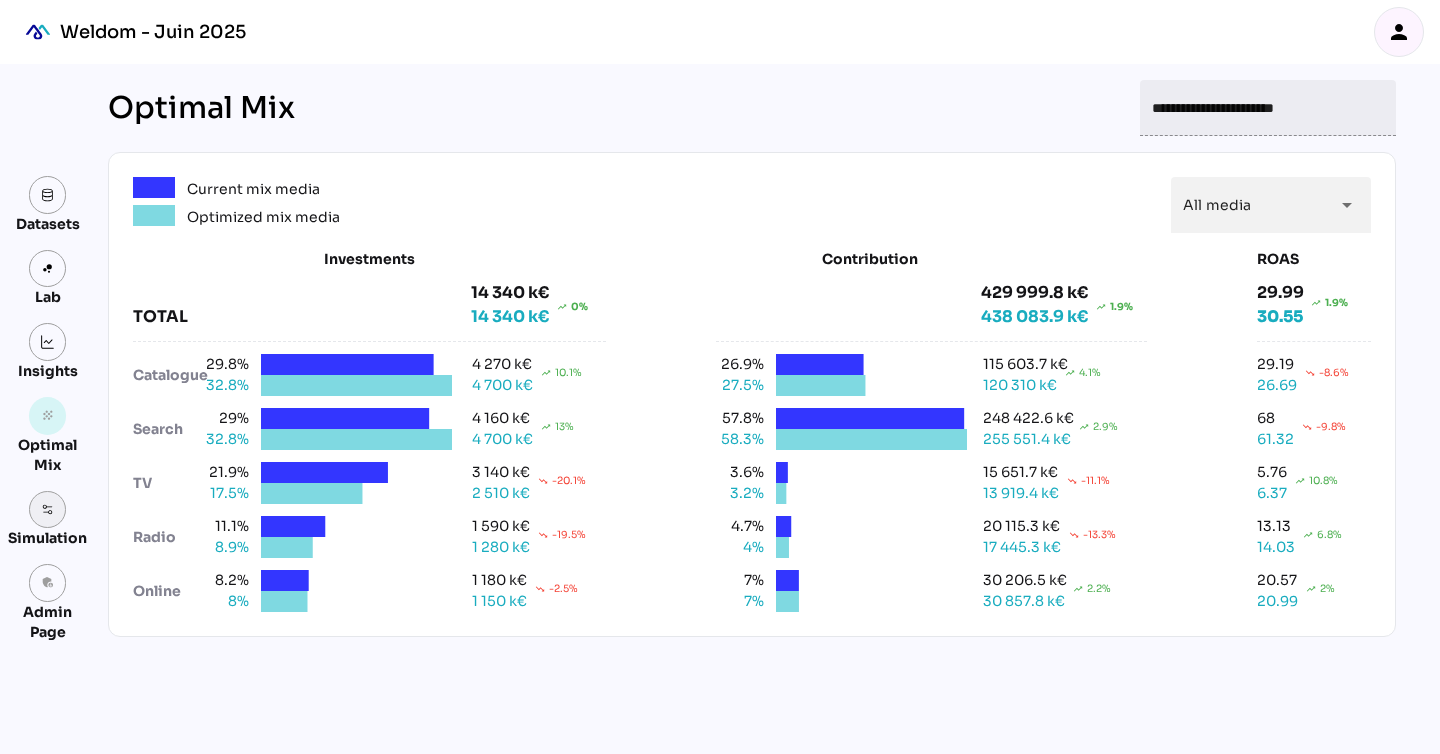 click at bounding box center (48, 510) 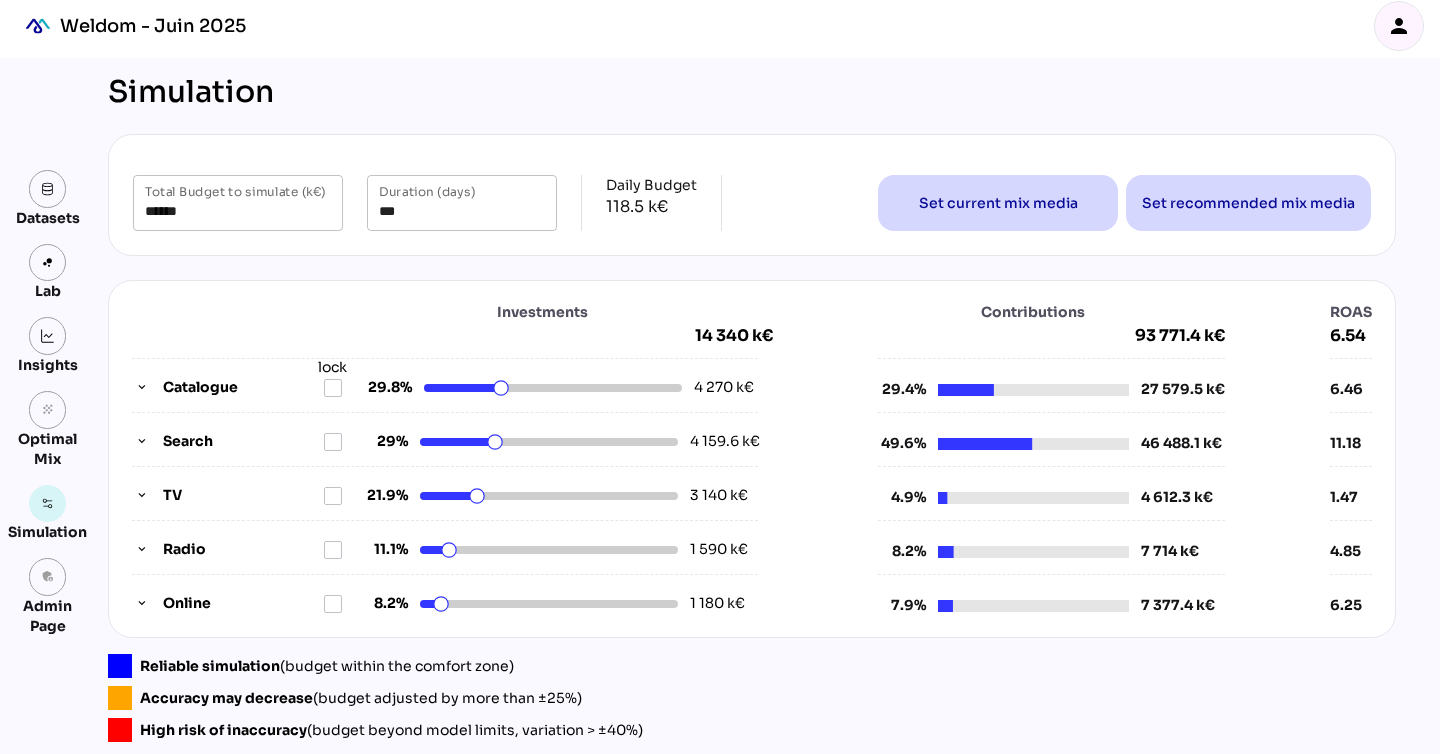 scroll, scrollTop: 0, scrollLeft: 0, axis: both 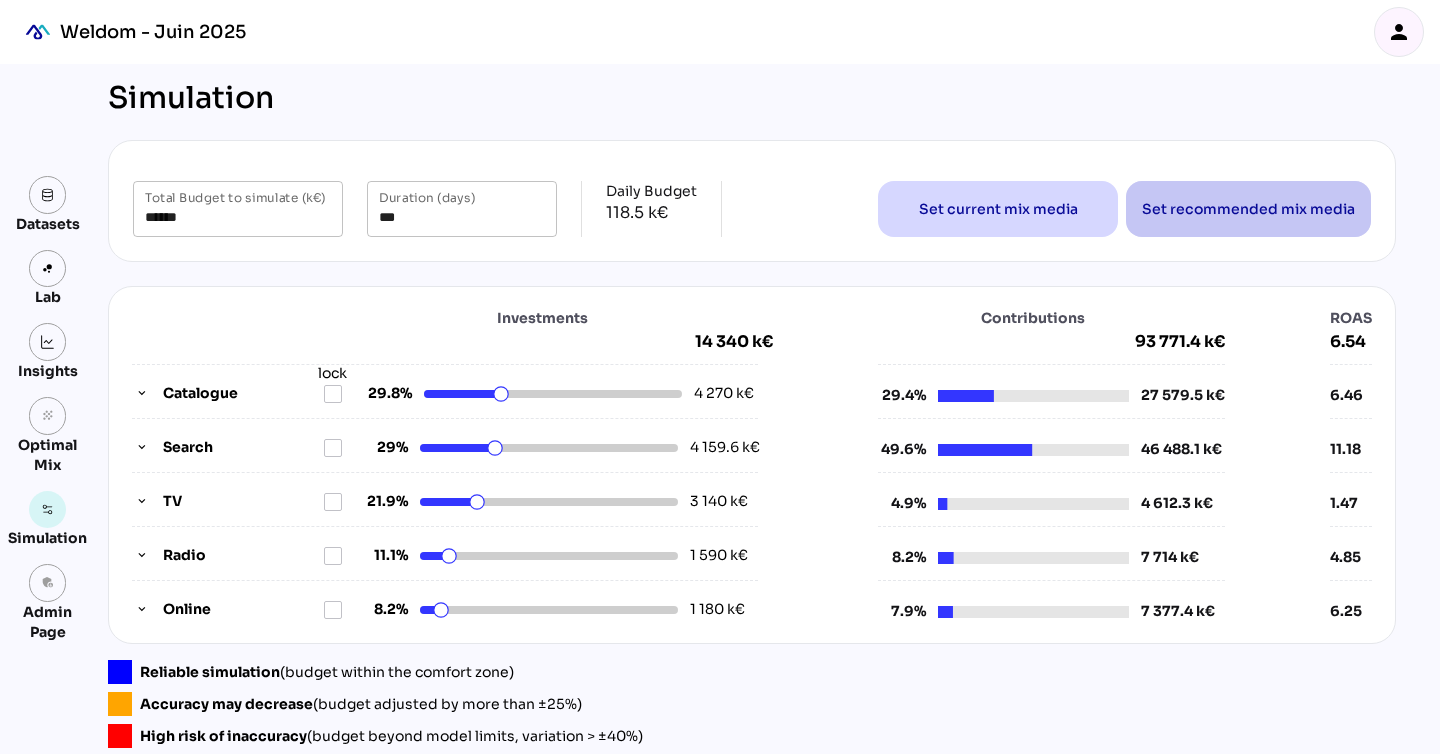 click on "Set recommended mix media" at bounding box center (1248, 209) 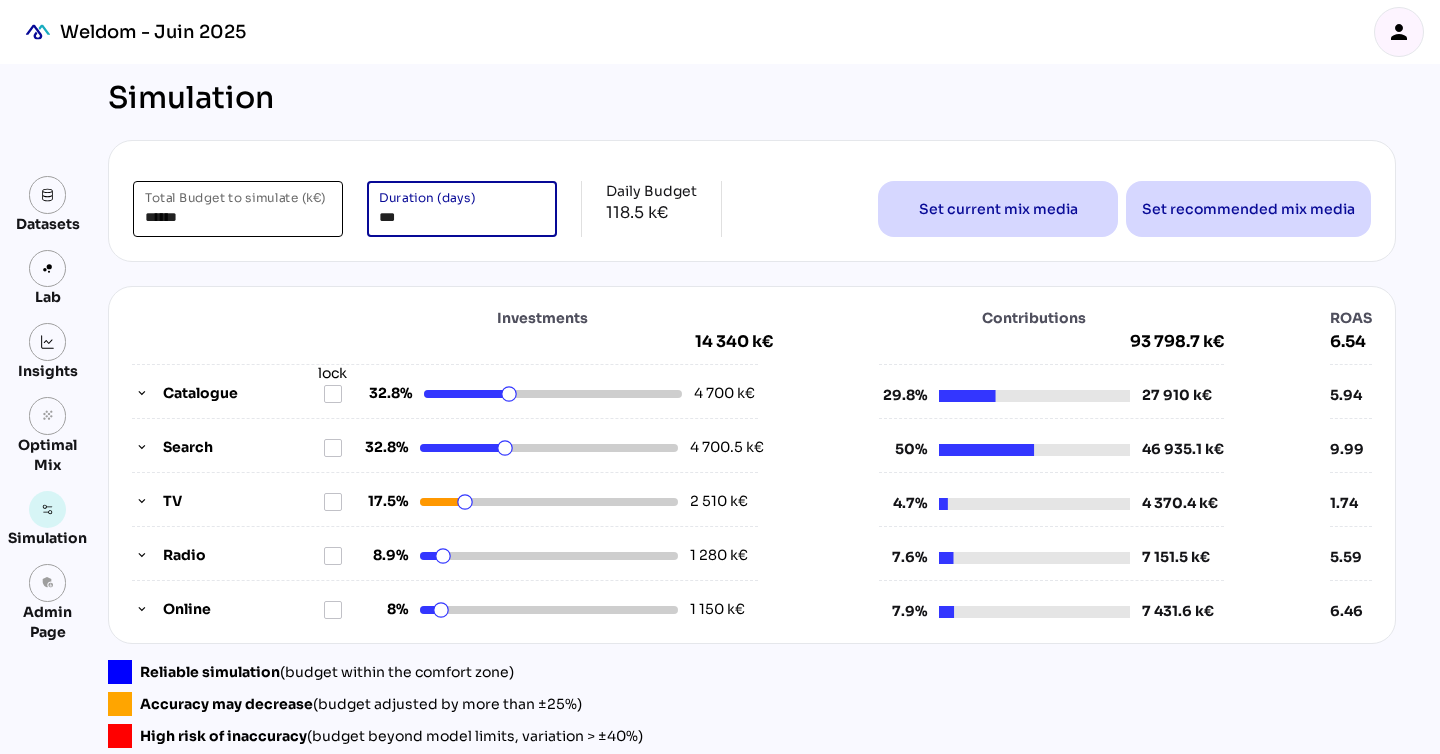 drag, startPoint x: 410, startPoint y: 218, endPoint x: 319, endPoint y: 220, distance: 91.02197 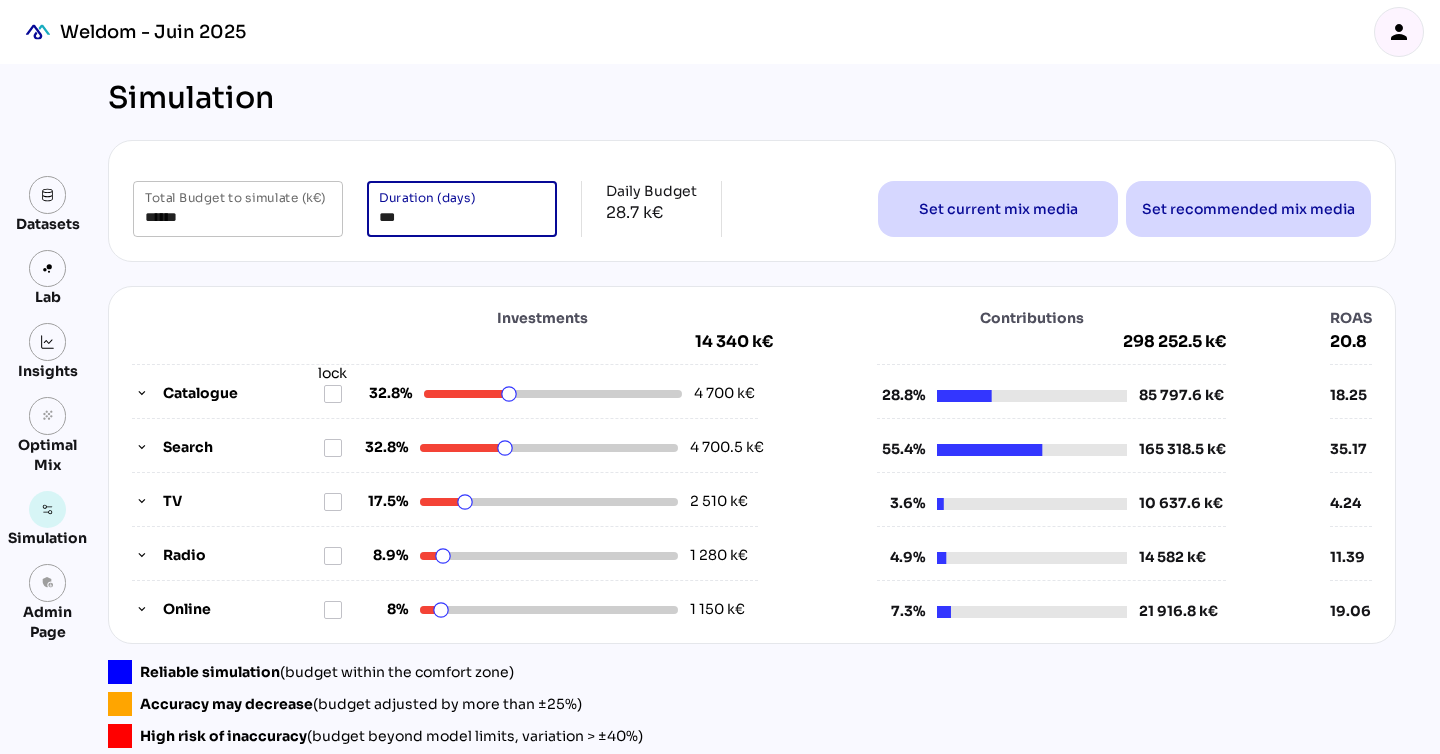type on "***" 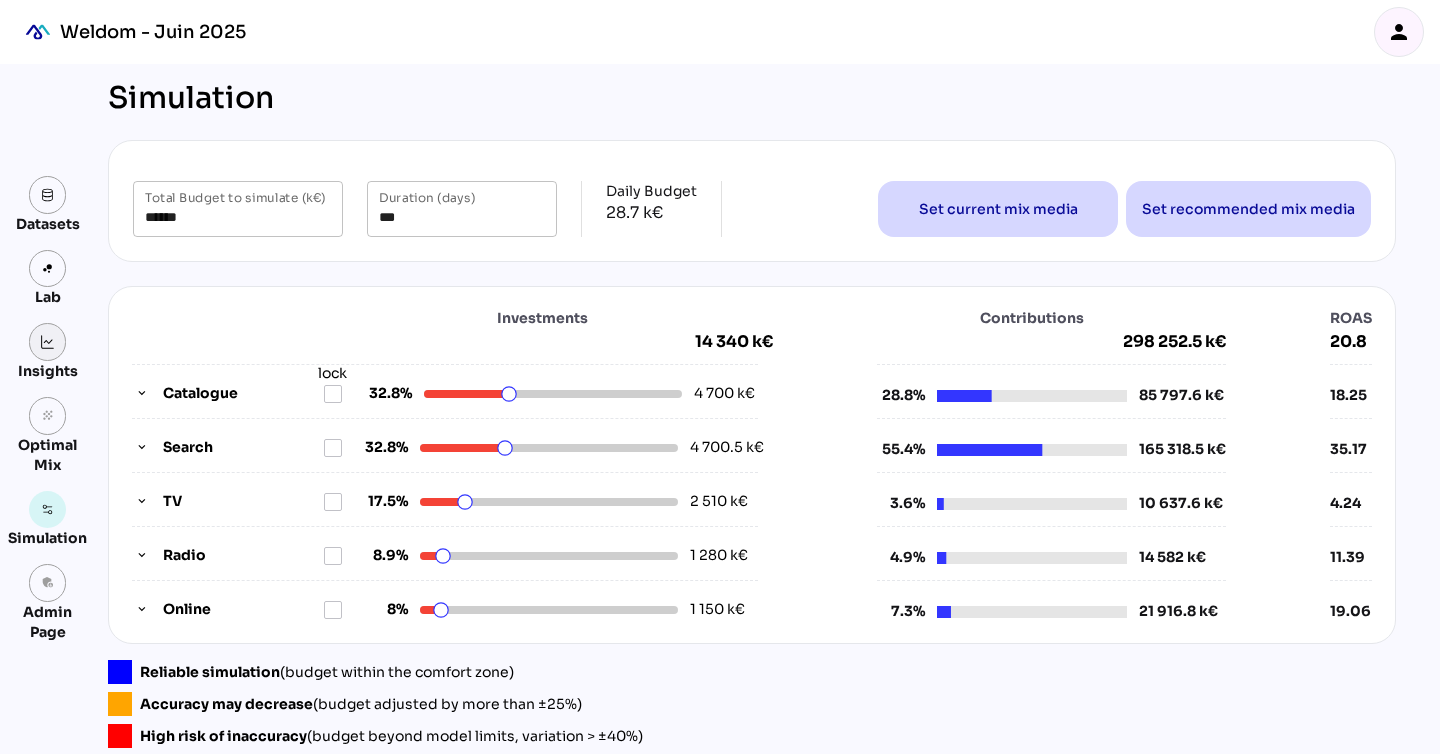 click at bounding box center [48, 342] 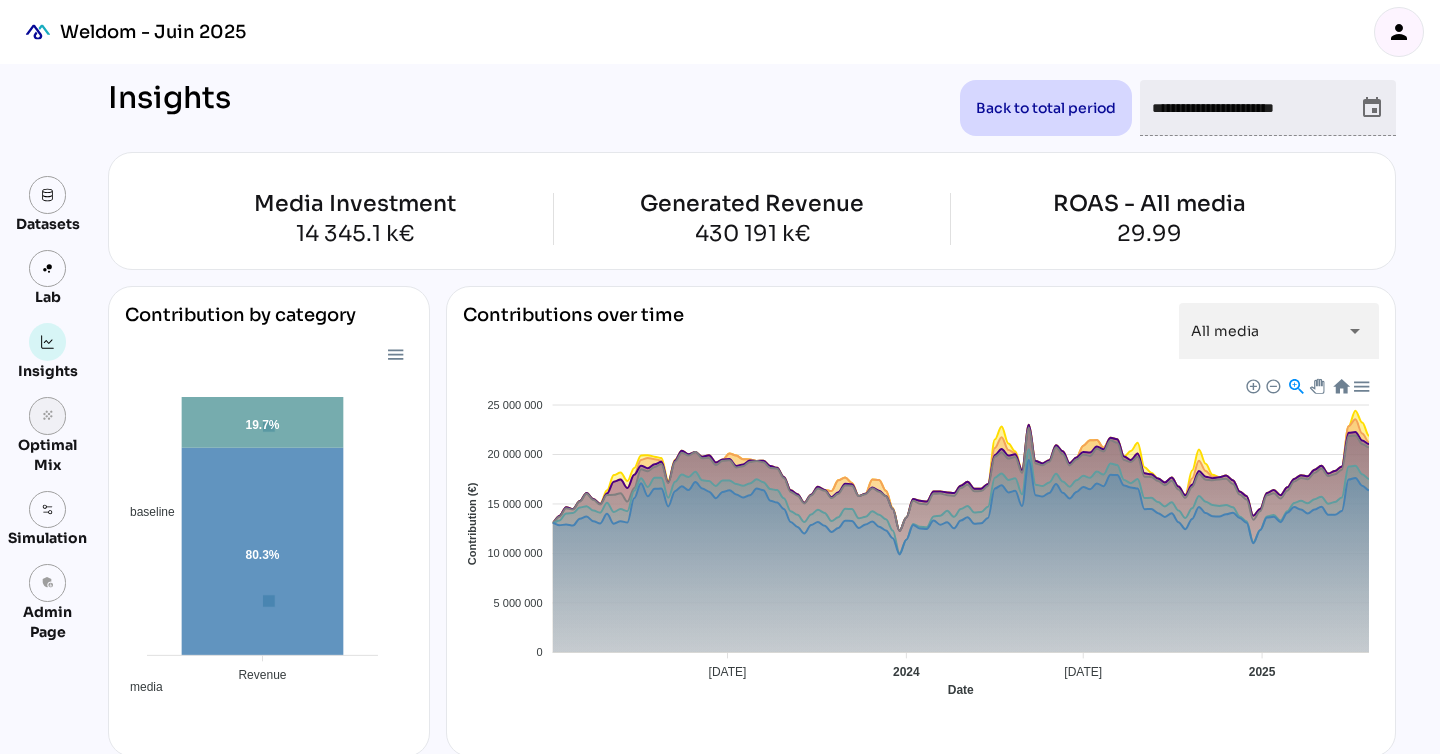 click on "grain" at bounding box center (48, 416) 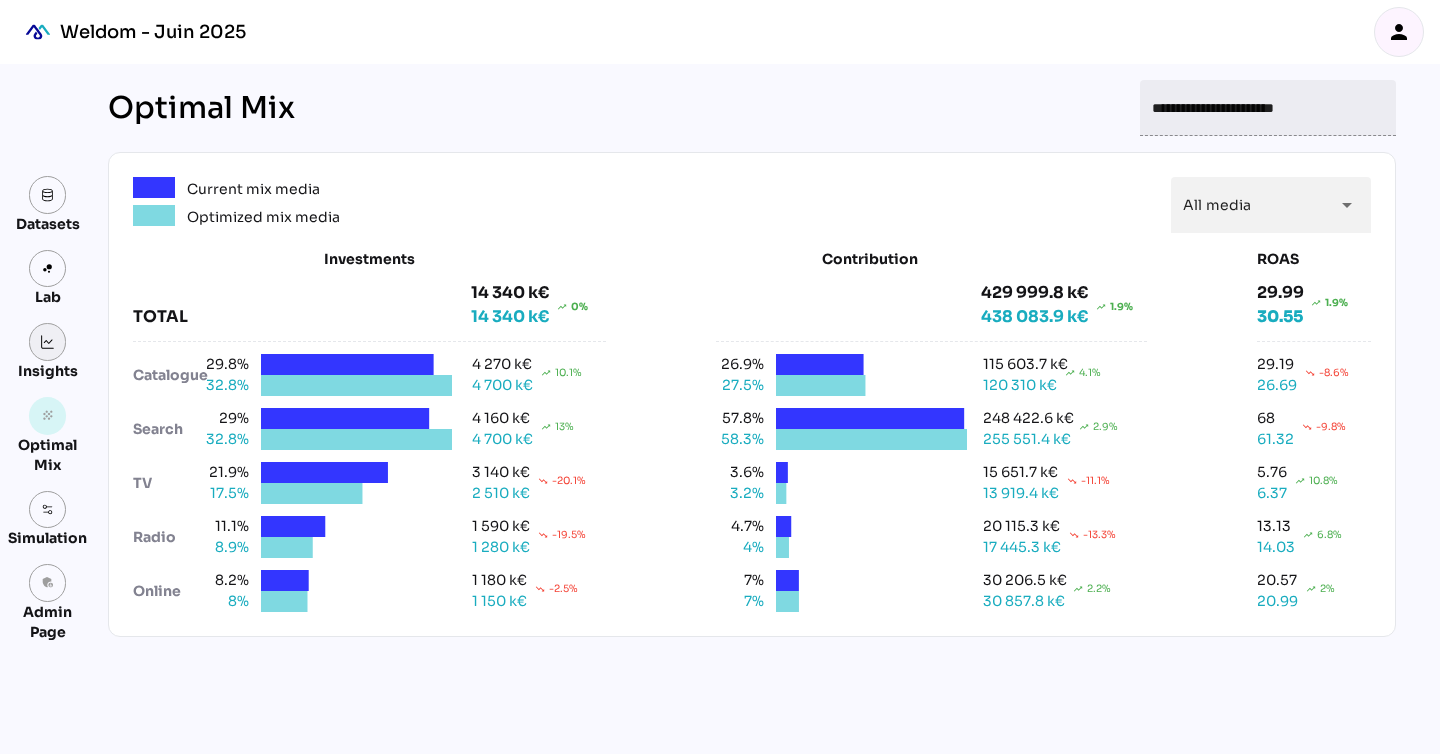 click at bounding box center (48, 342) 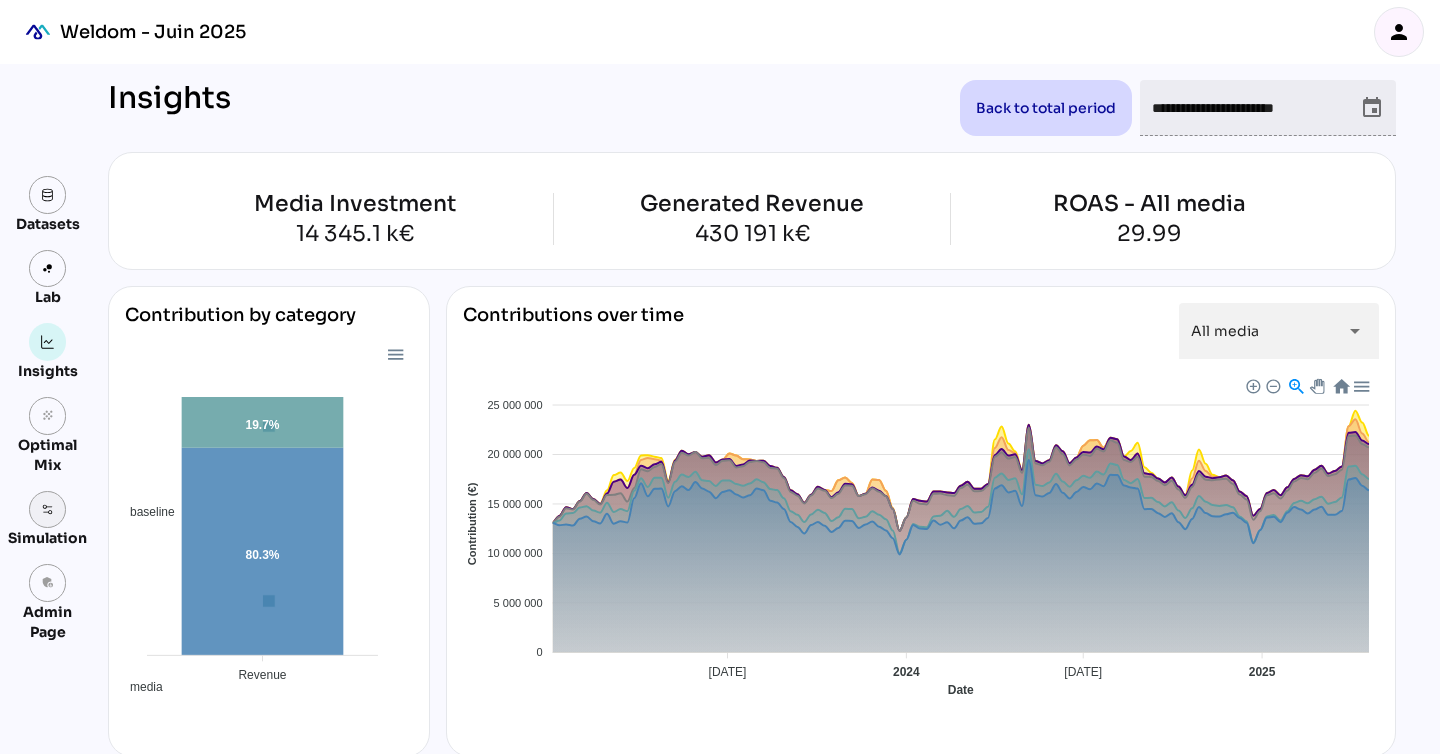 click at bounding box center (48, 510) 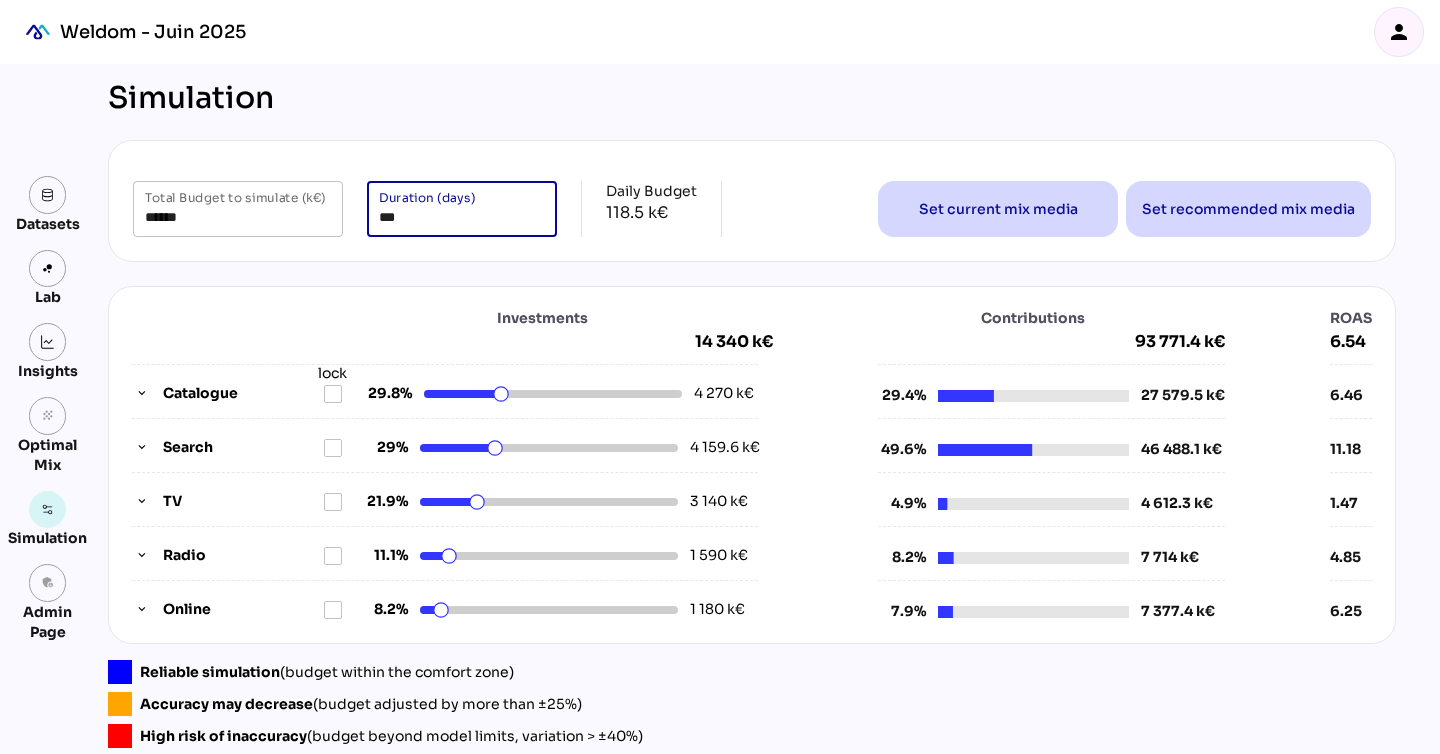 drag, startPoint x: 416, startPoint y: 216, endPoint x: 358, endPoint y: 214, distance: 58.034473 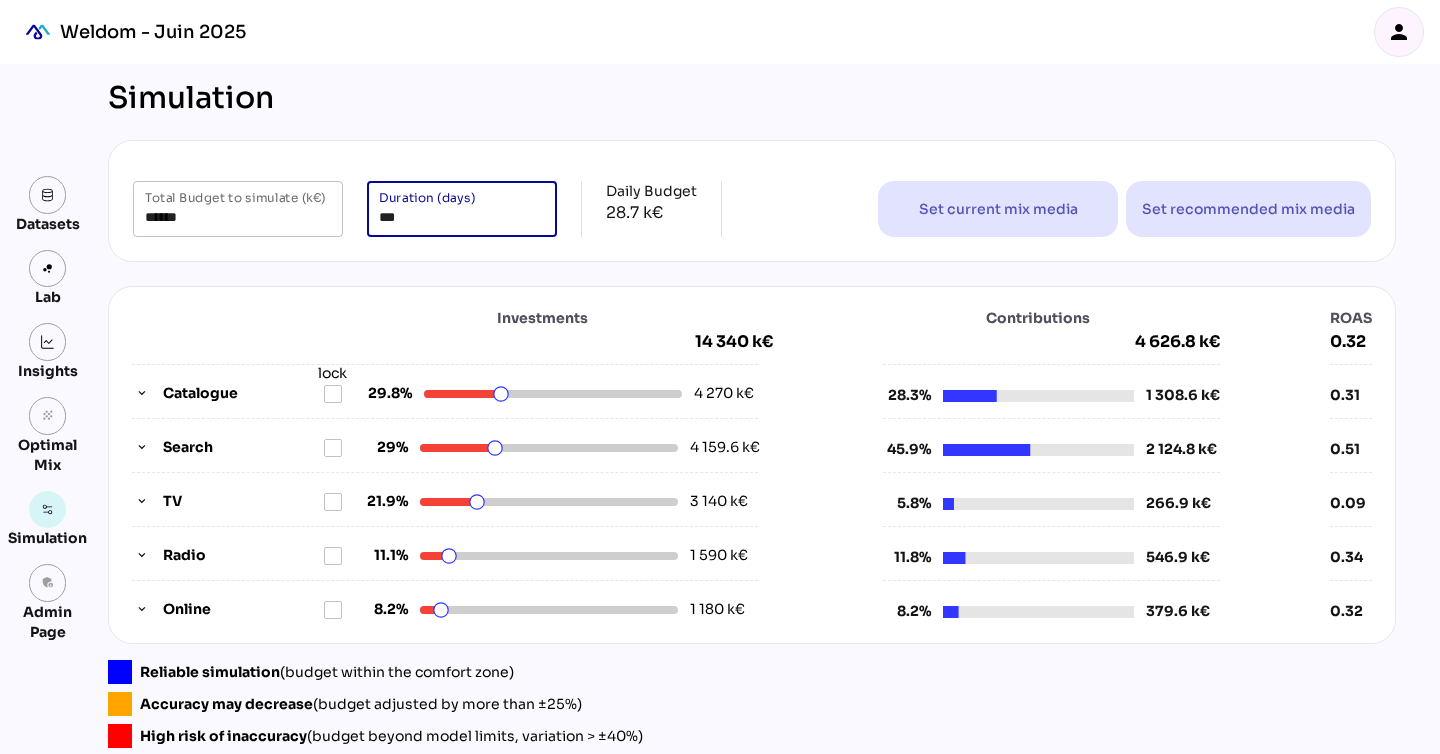 type on "***" 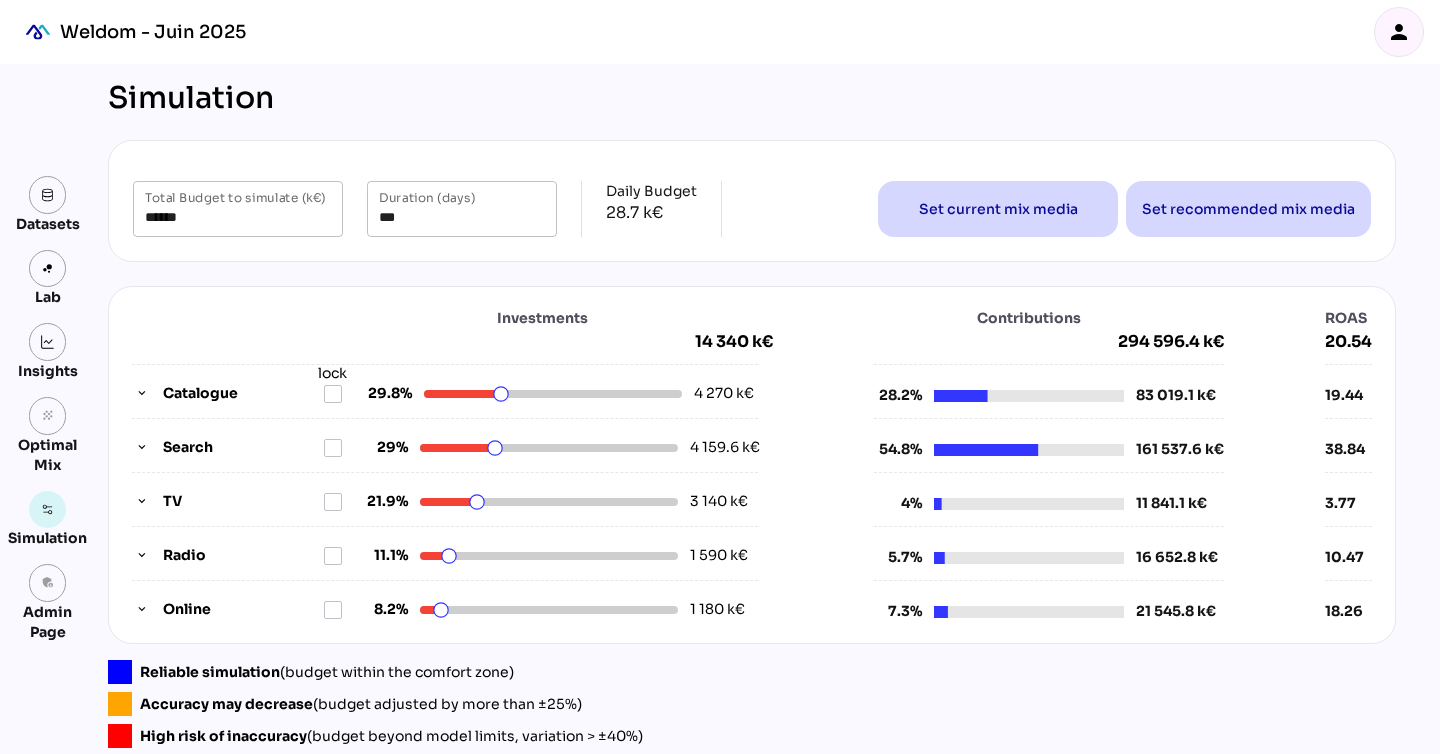 click on "****** Total Budget to simulate (k€) *** Duration (days) Daily Budget 28.7 k€ Set current mix media Set recommended mix media Investments 14 340 k€   Catalogue  lock  29.8% 4 270 k€   Search 29% 4 159.6 k€   TV 21.9% 3 140 k€   Radio 11.1% 1 590 k€   Online 8.2% 1 180 k€ Contributions 294 596.4 k€ 28.2%  83 019.1 k€  54.8%  161 537.6 k€  4%  11 841.1 k€  5.7%  16 652.8 k€  7.3%  21 545.8 k€  ROAS 20.54 19.44 38.84 3.77 10.47 18.26 Reliable simulation  (budget within the comfort zone)  Accuracy may decrease  (budget adjusted by more than ±25%)  High risk of inaccuracy  (budget beyond model limits, variation > ±40%)" 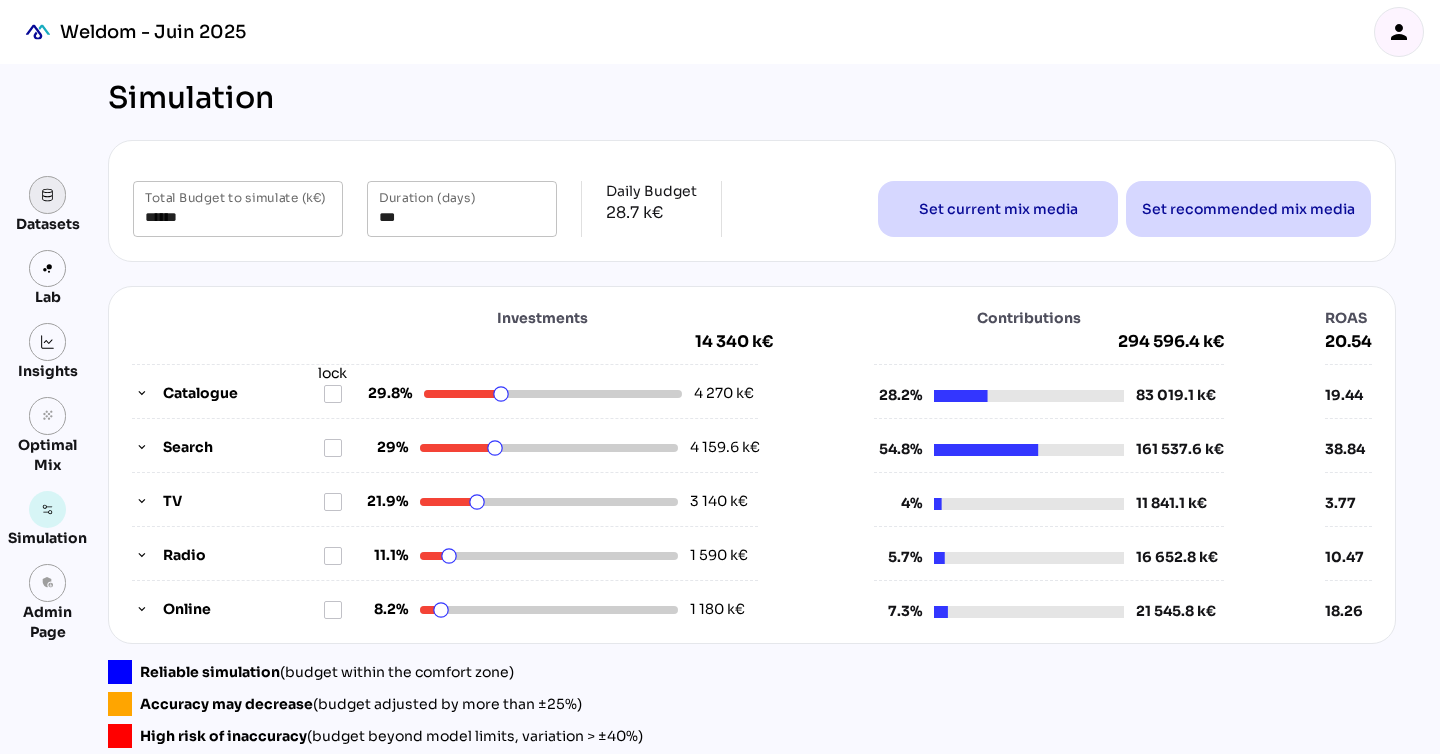 click at bounding box center (48, 195) 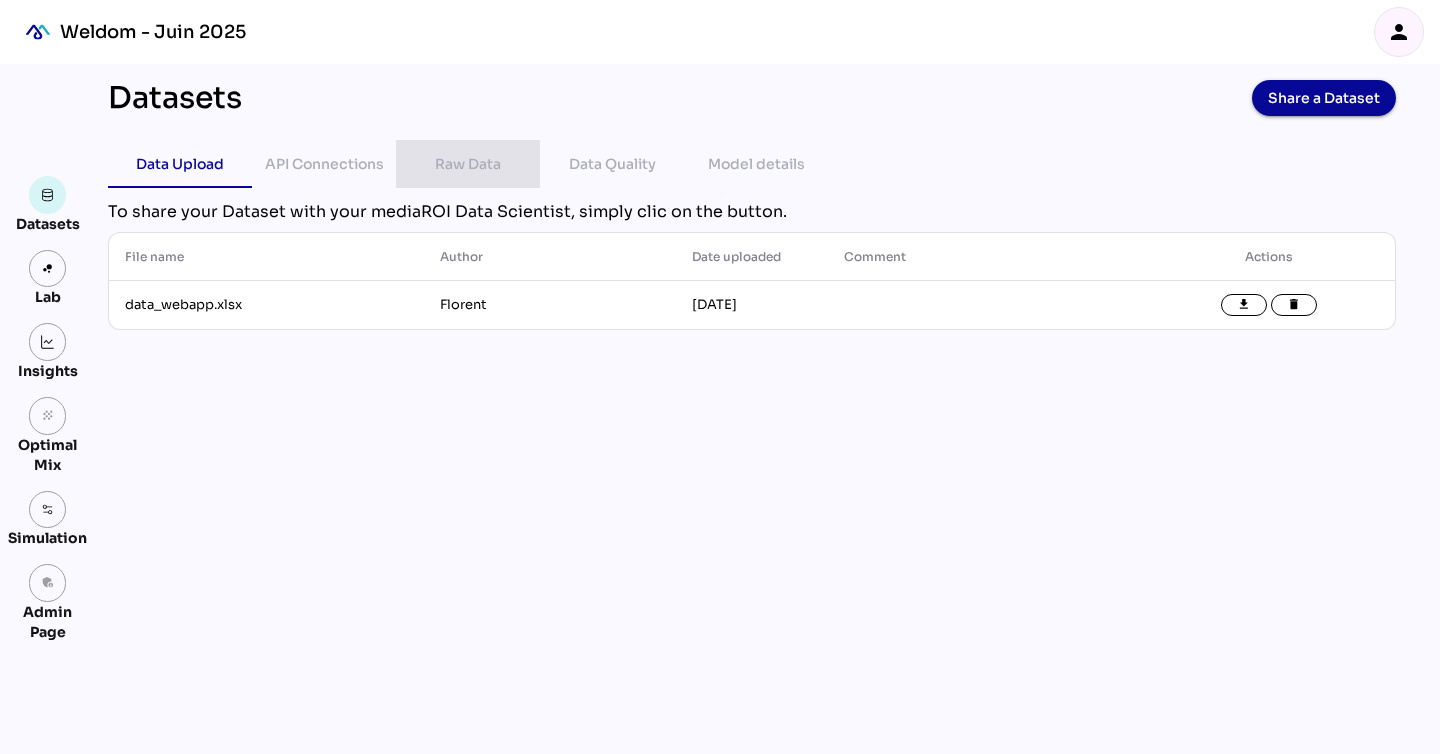 click on "Raw Data" at bounding box center (468, 164) 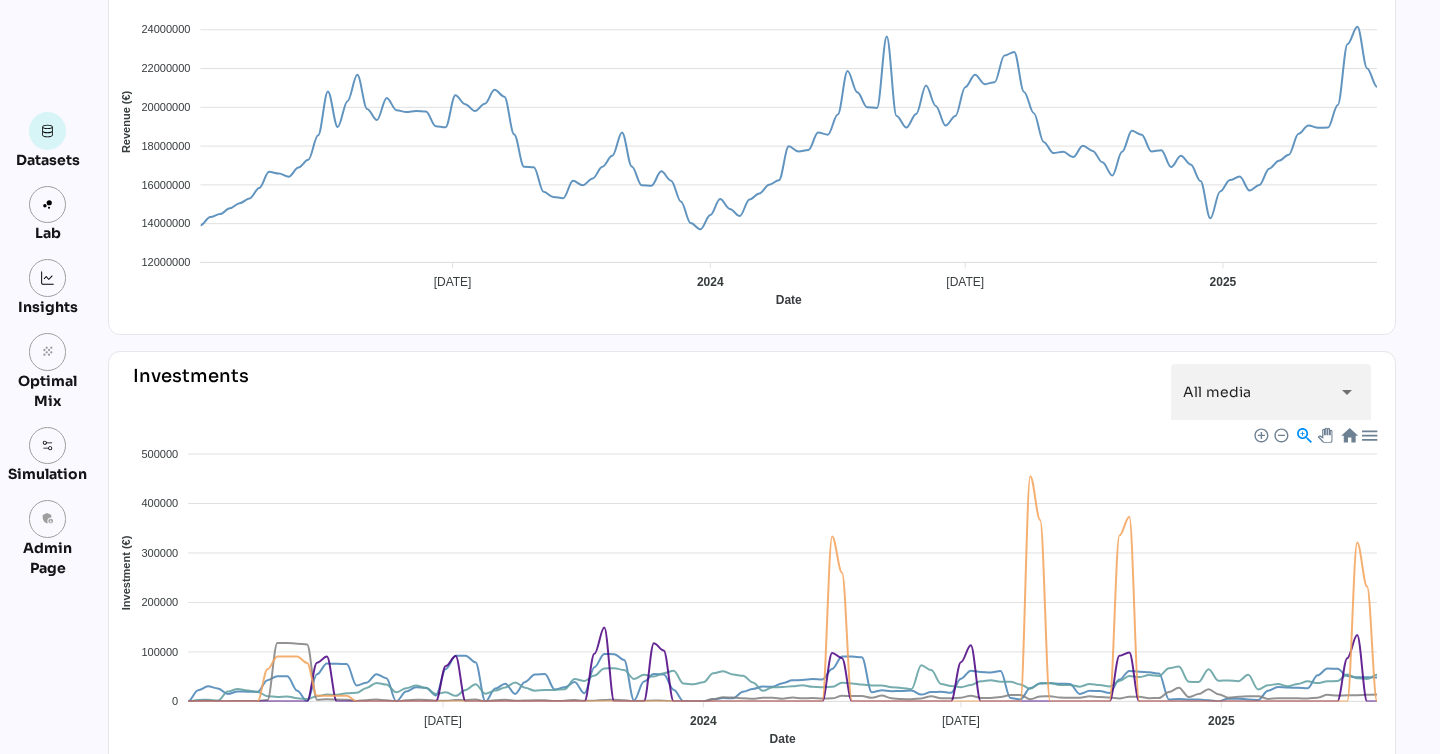 scroll, scrollTop: 0, scrollLeft: 0, axis: both 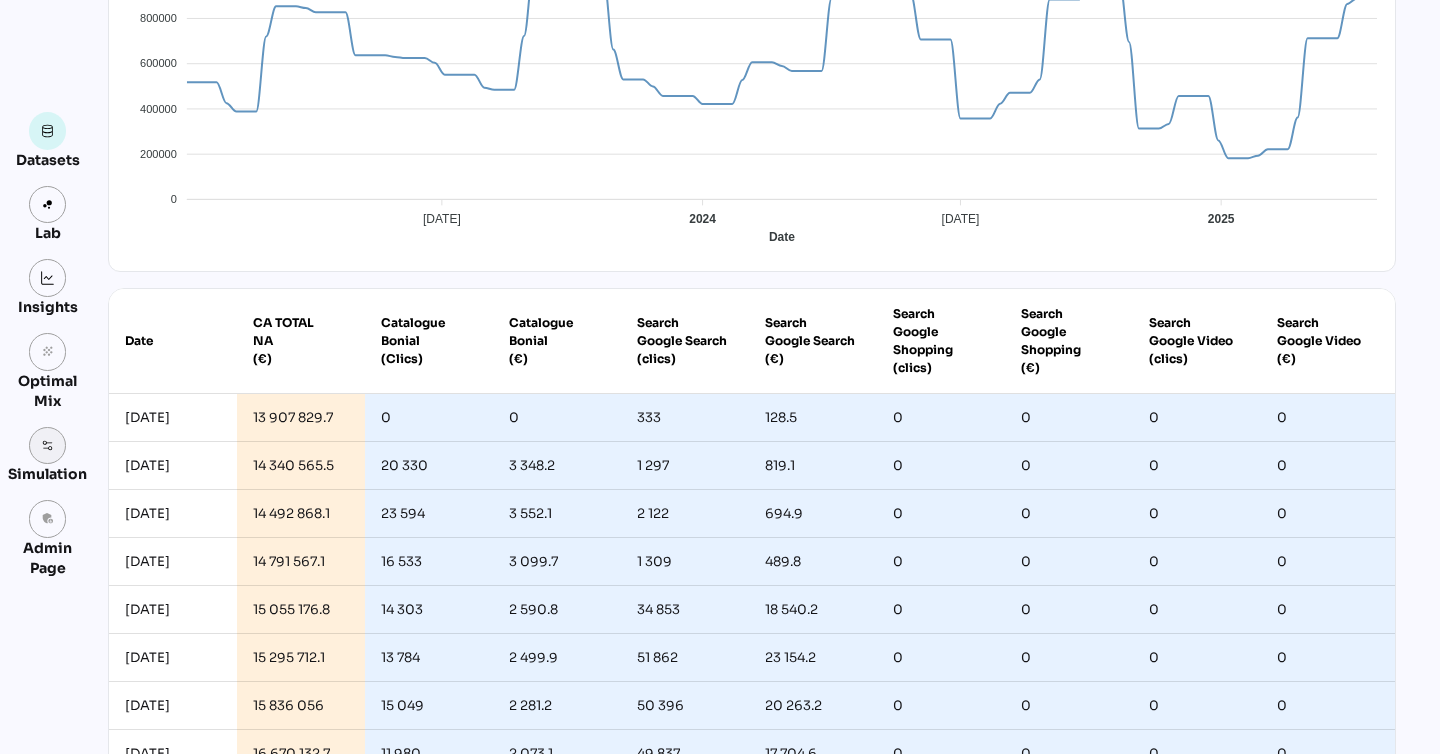 click at bounding box center (48, 446) 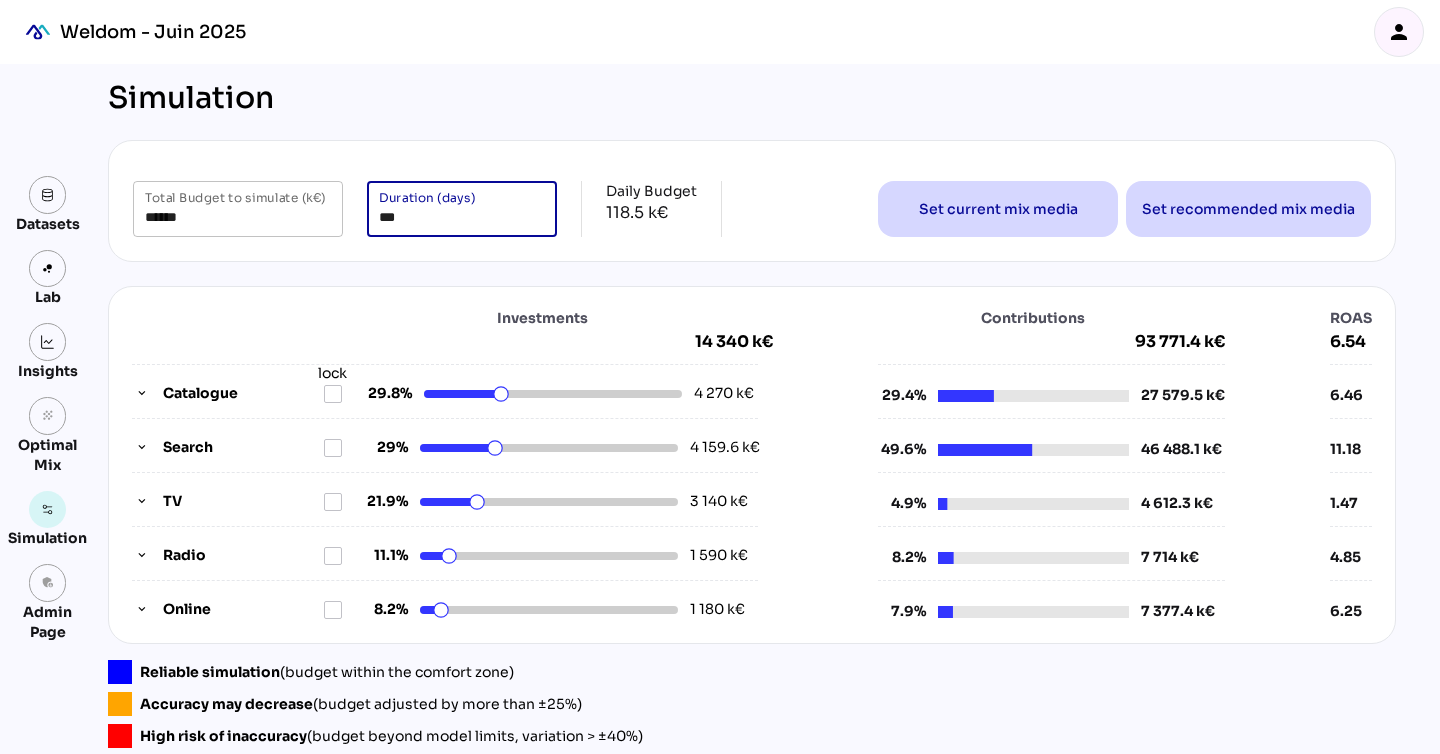click on "***" at bounding box center (462, 209) 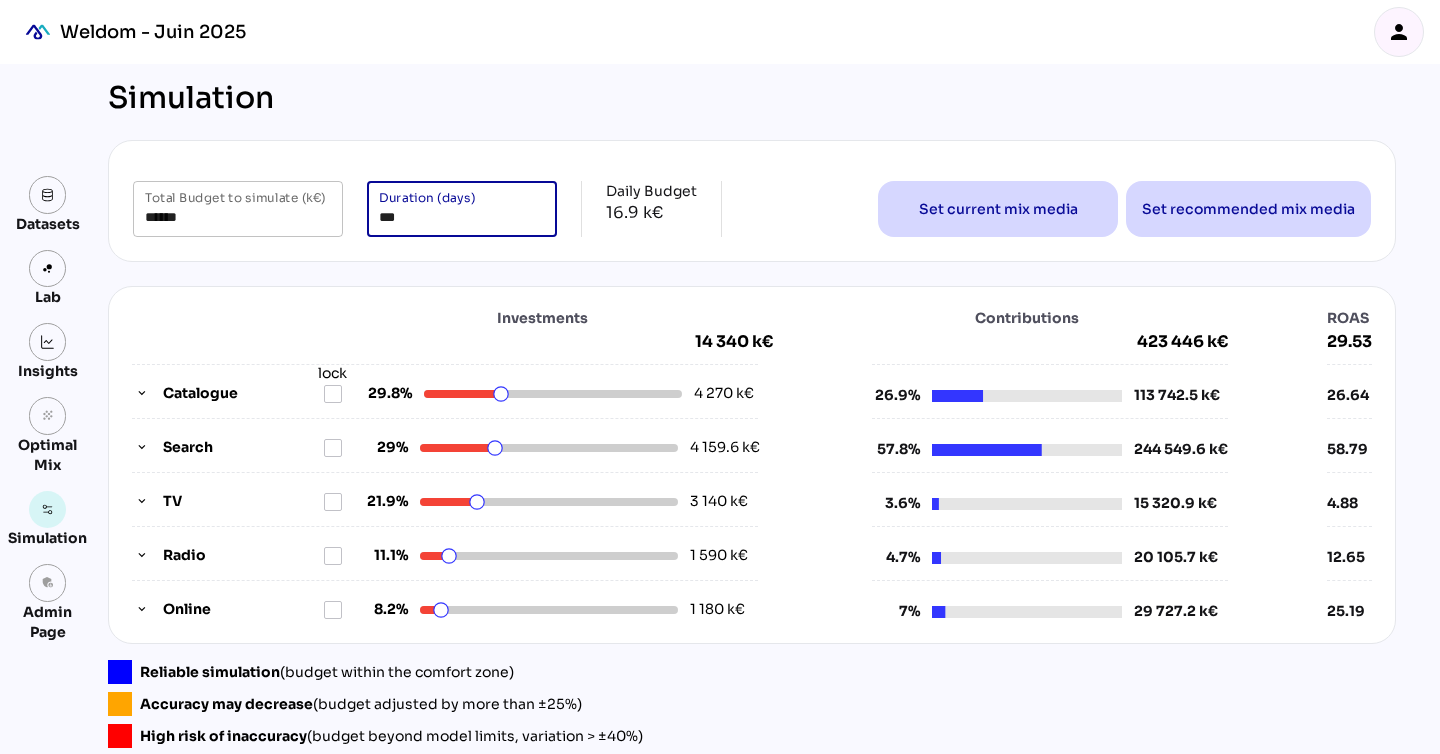 type on "***" 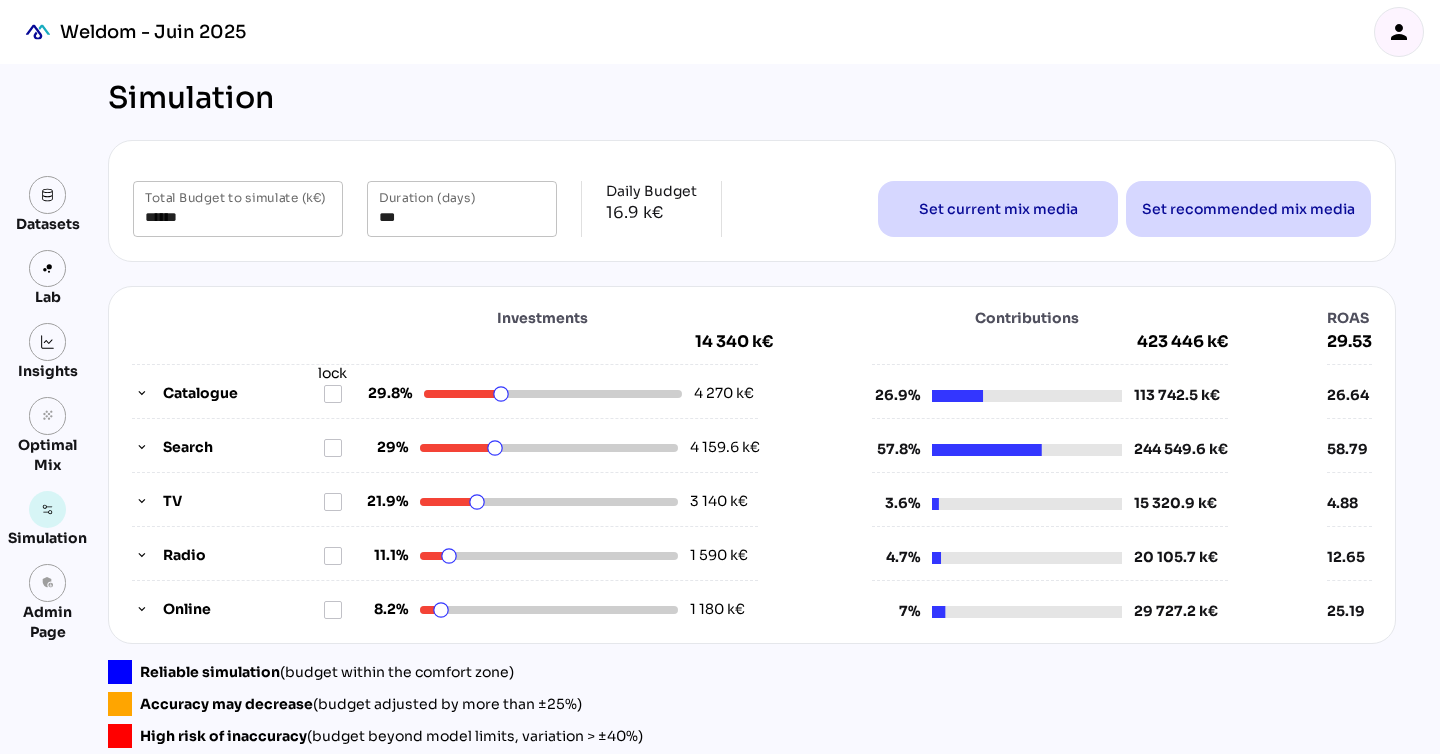 scroll, scrollTop: 10, scrollLeft: 0, axis: vertical 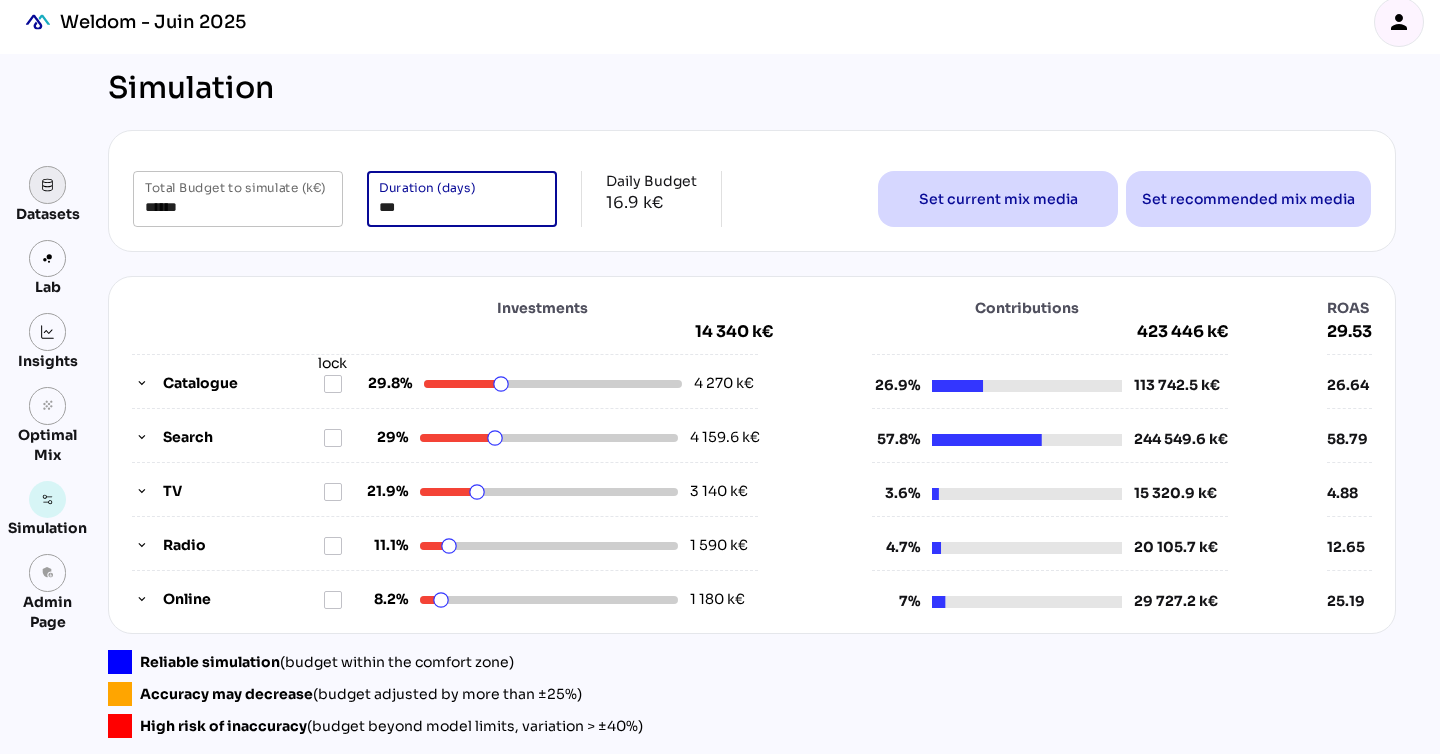 click at bounding box center [48, 185] 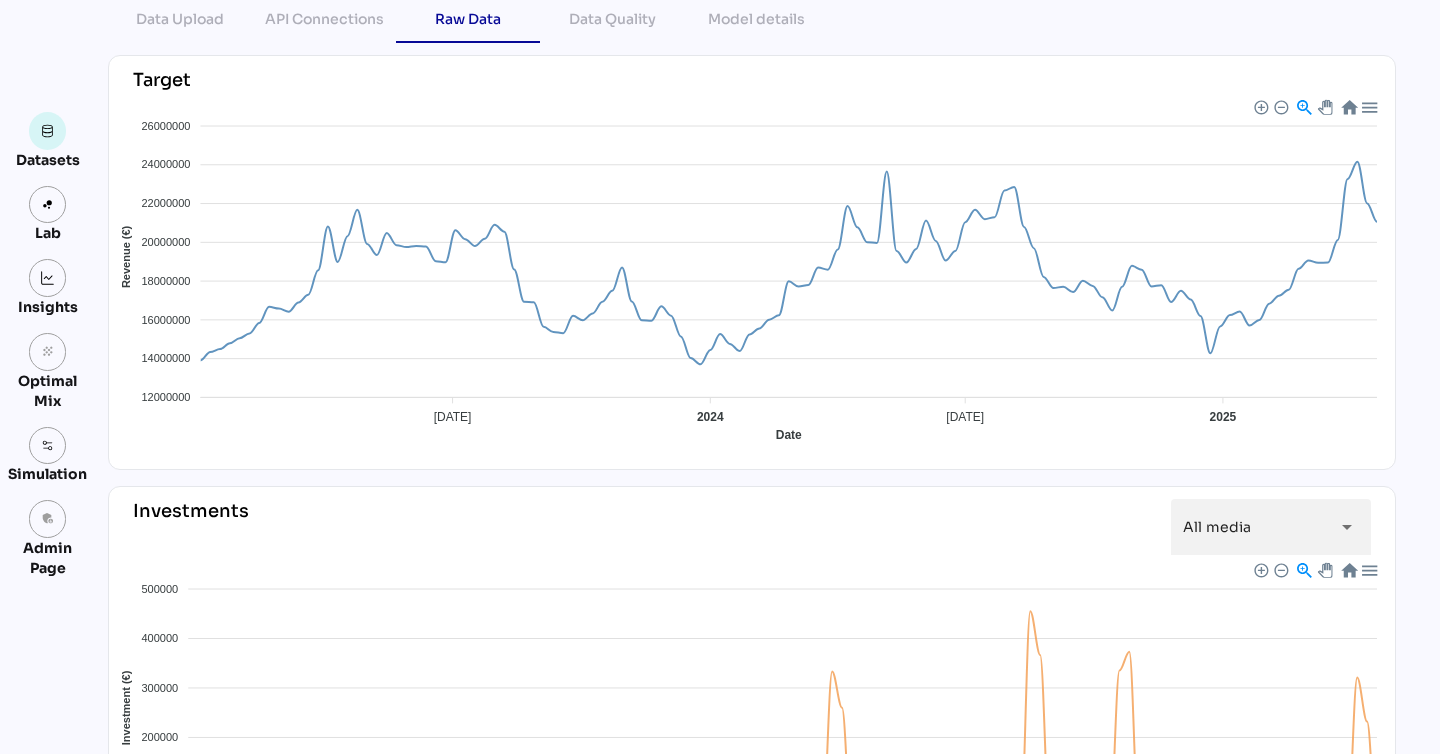 scroll, scrollTop: 0, scrollLeft: 0, axis: both 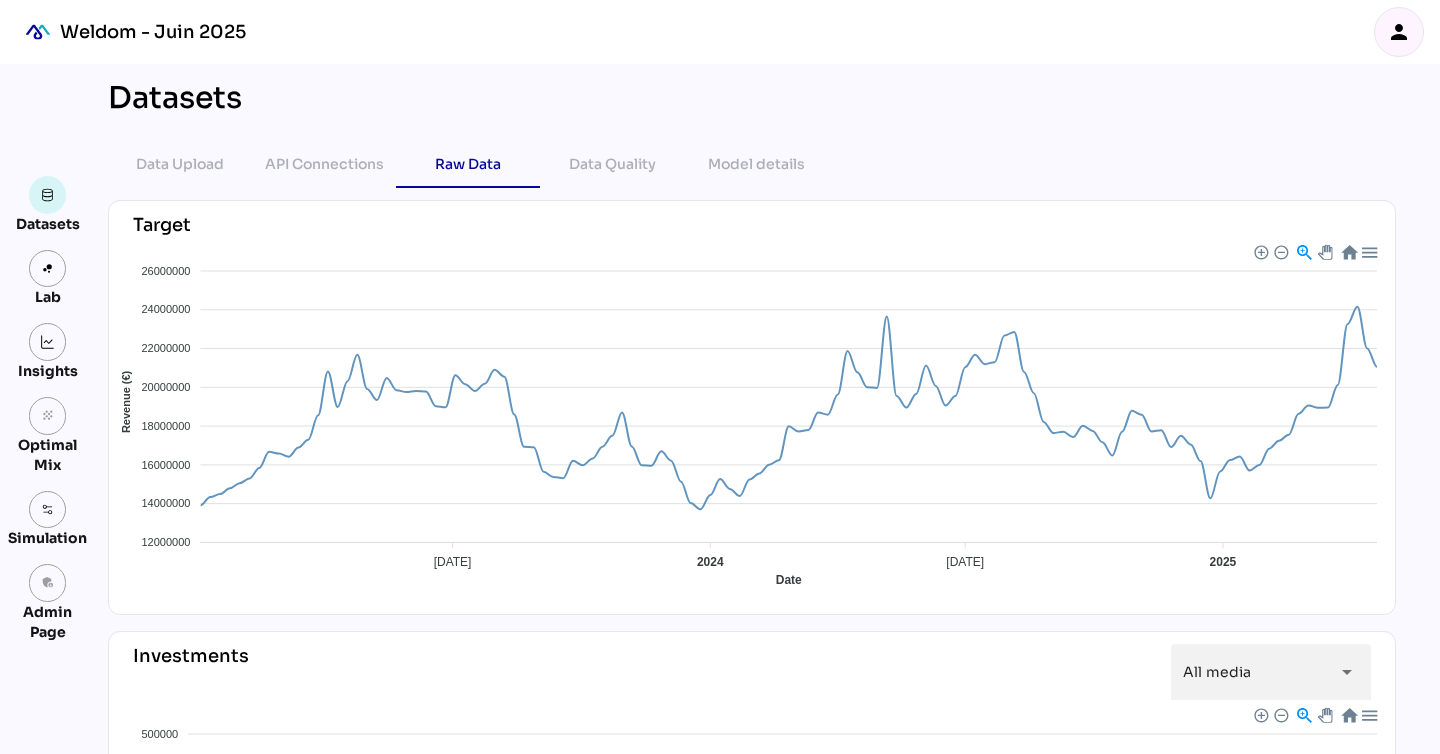 click on "person" at bounding box center (1399, 32) 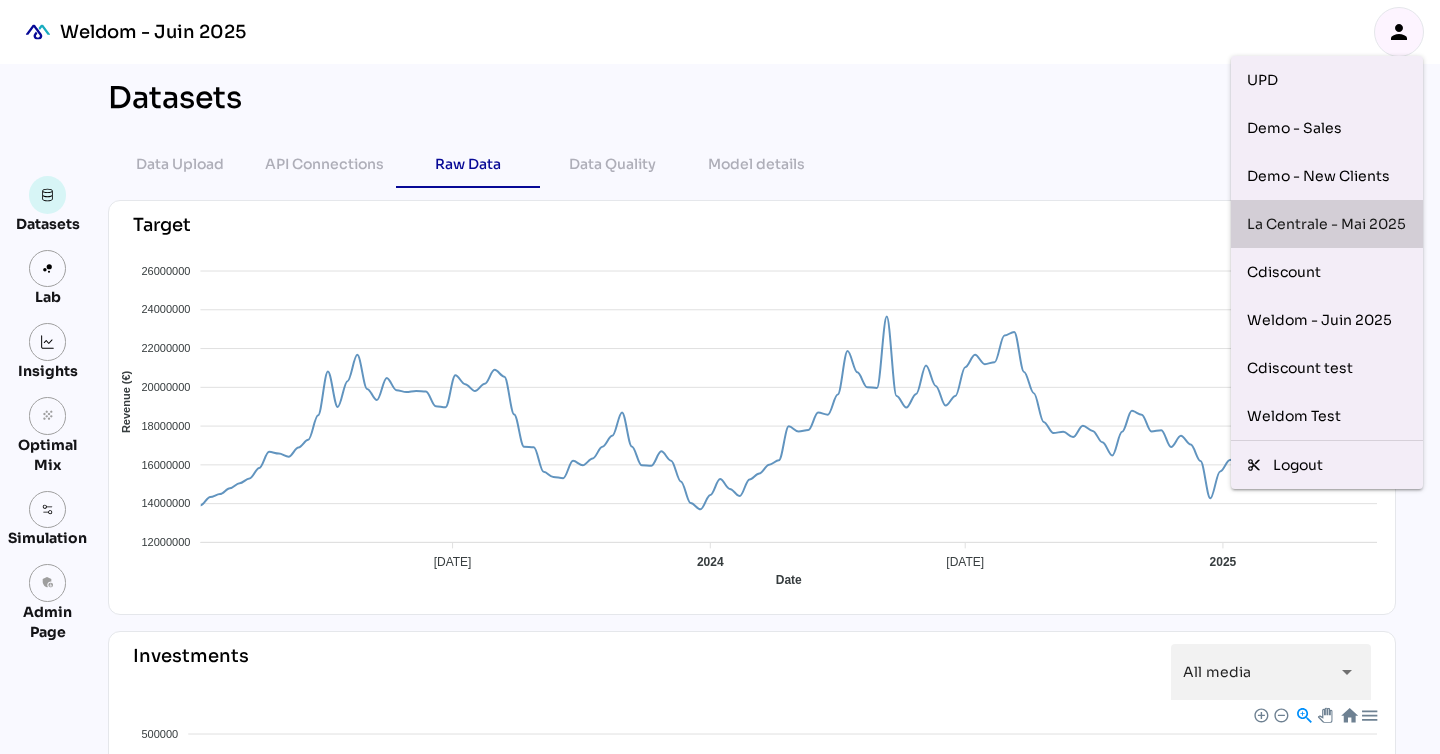 click on "La Centrale - Mai 2025" at bounding box center (1327, 224) 